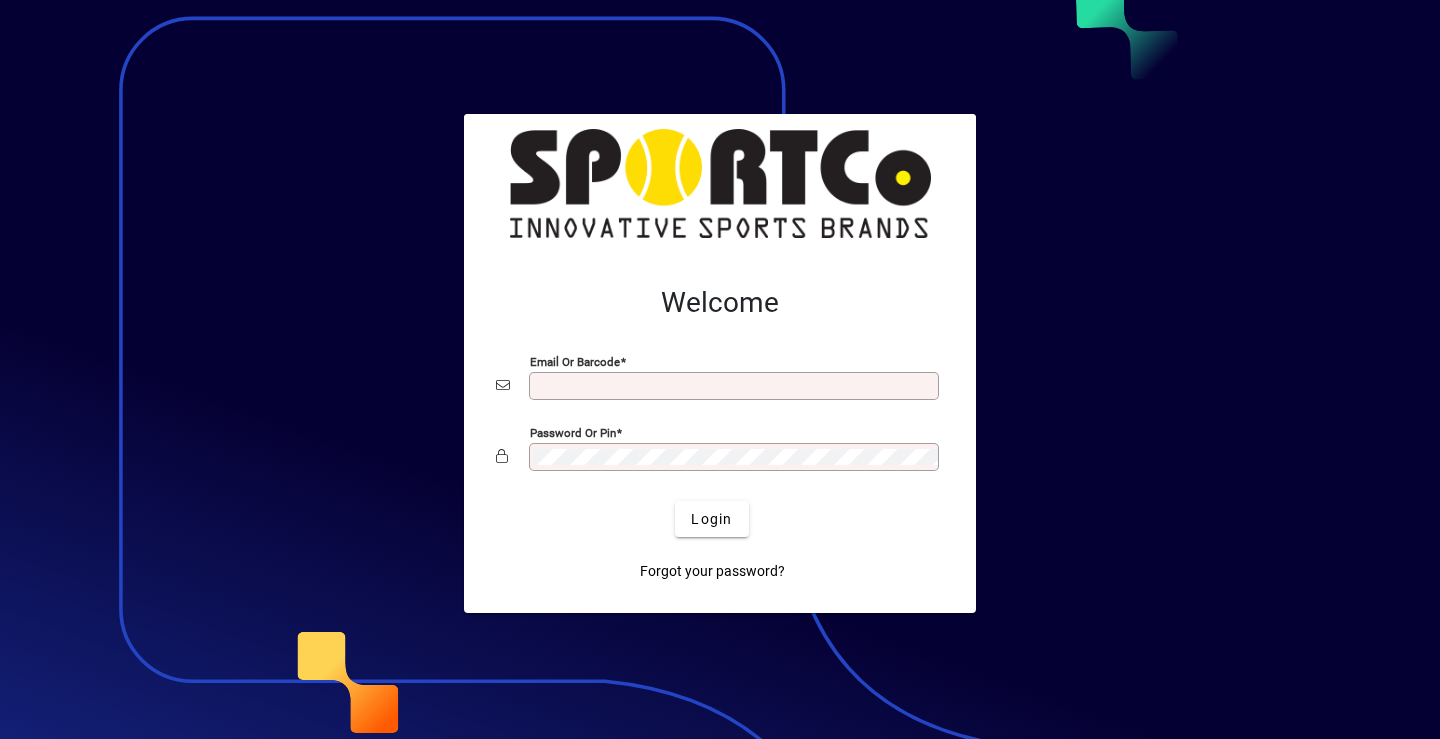 scroll, scrollTop: 0, scrollLeft: 0, axis: both 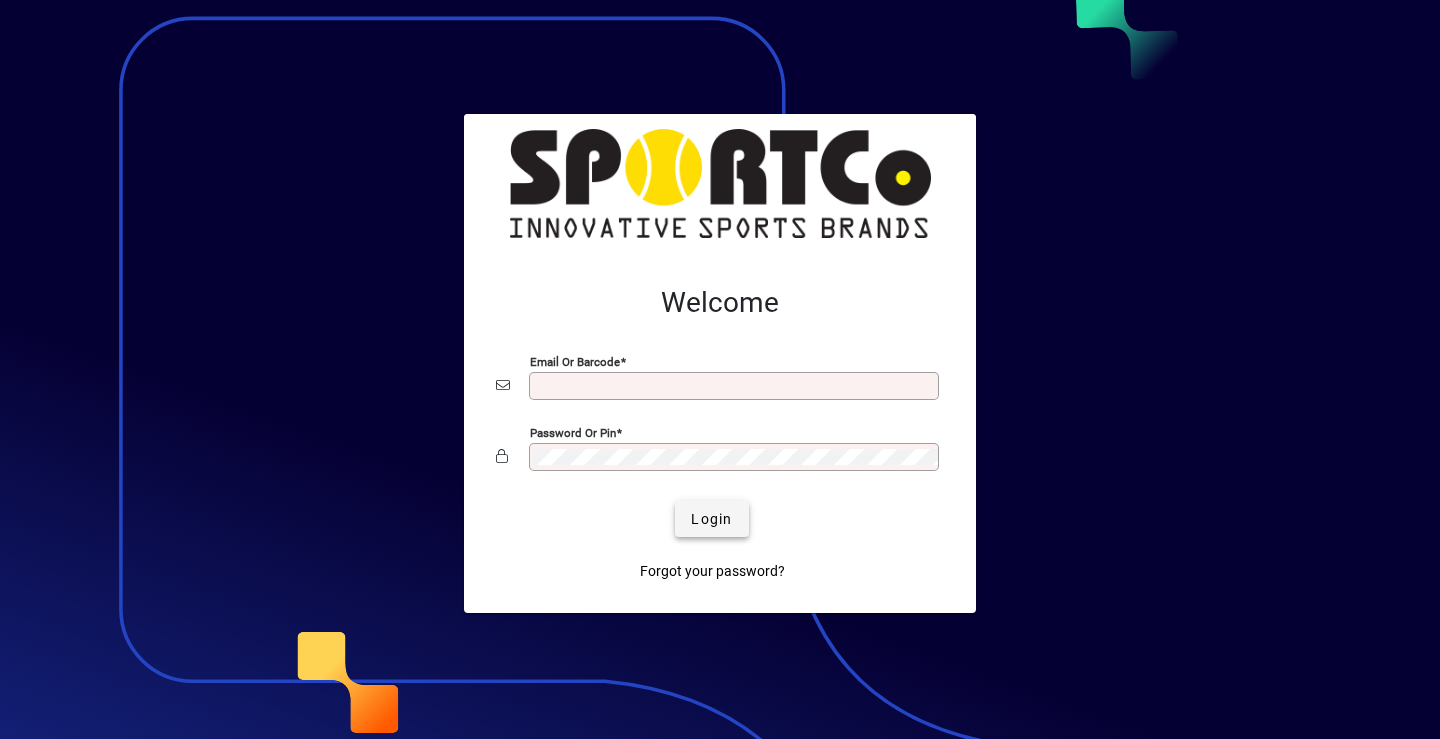 type on "**********" 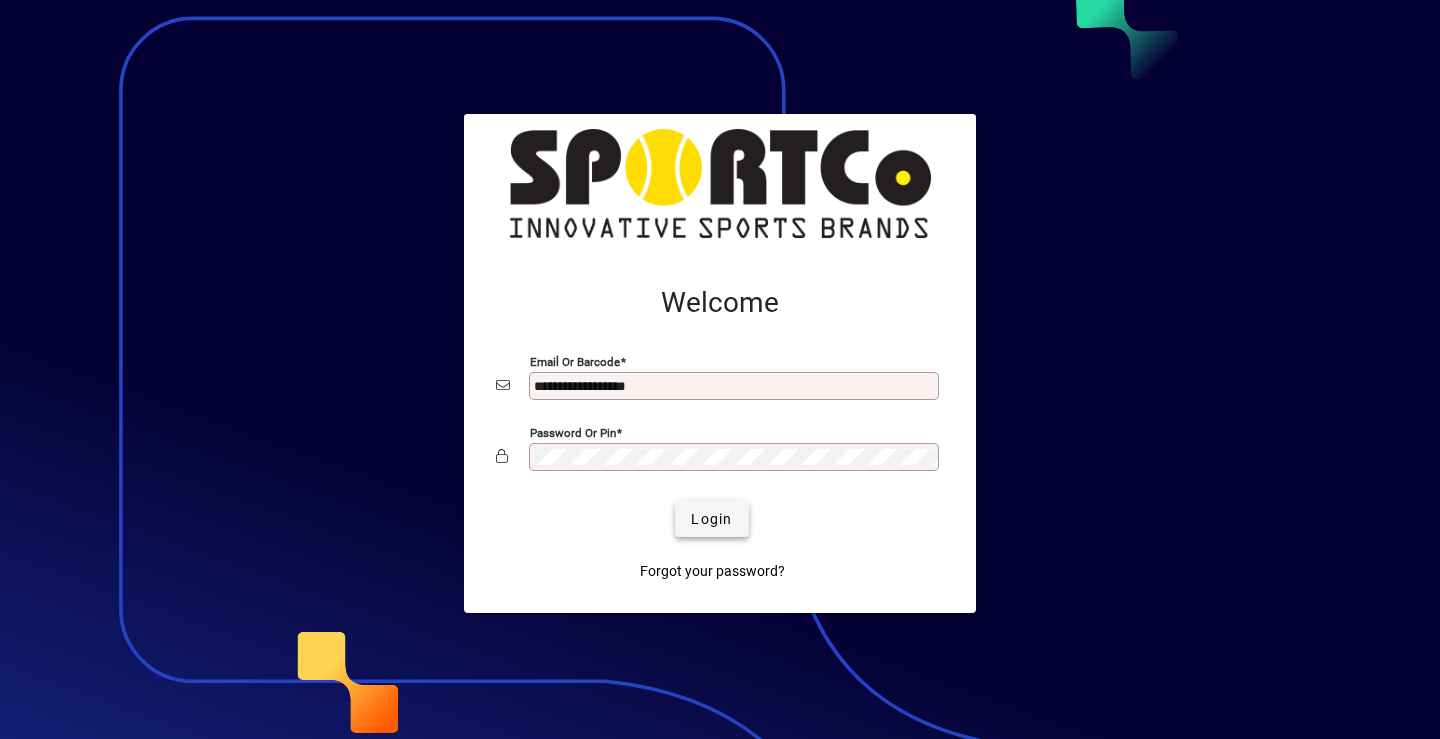 click on "Login" 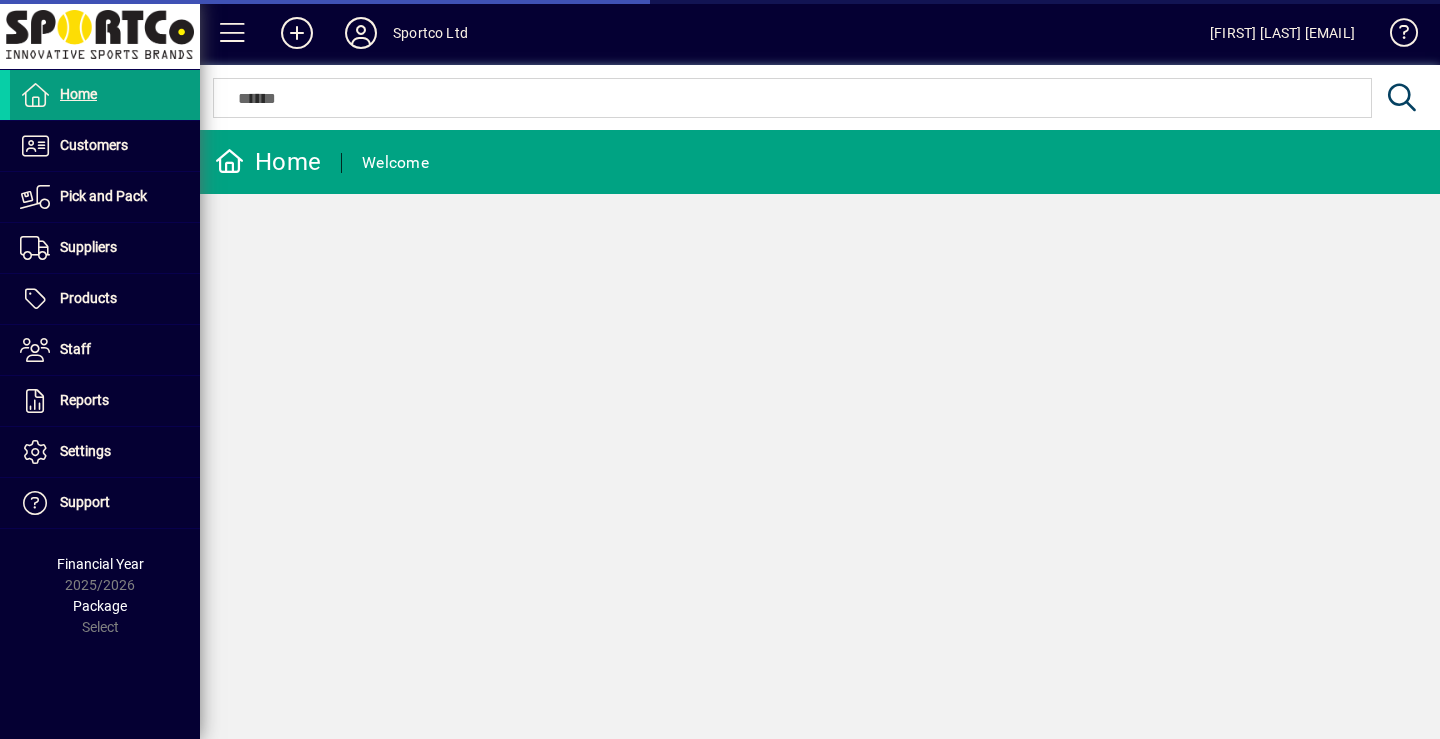scroll, scrollTop: 0, scrollLeft: 0, axis: both 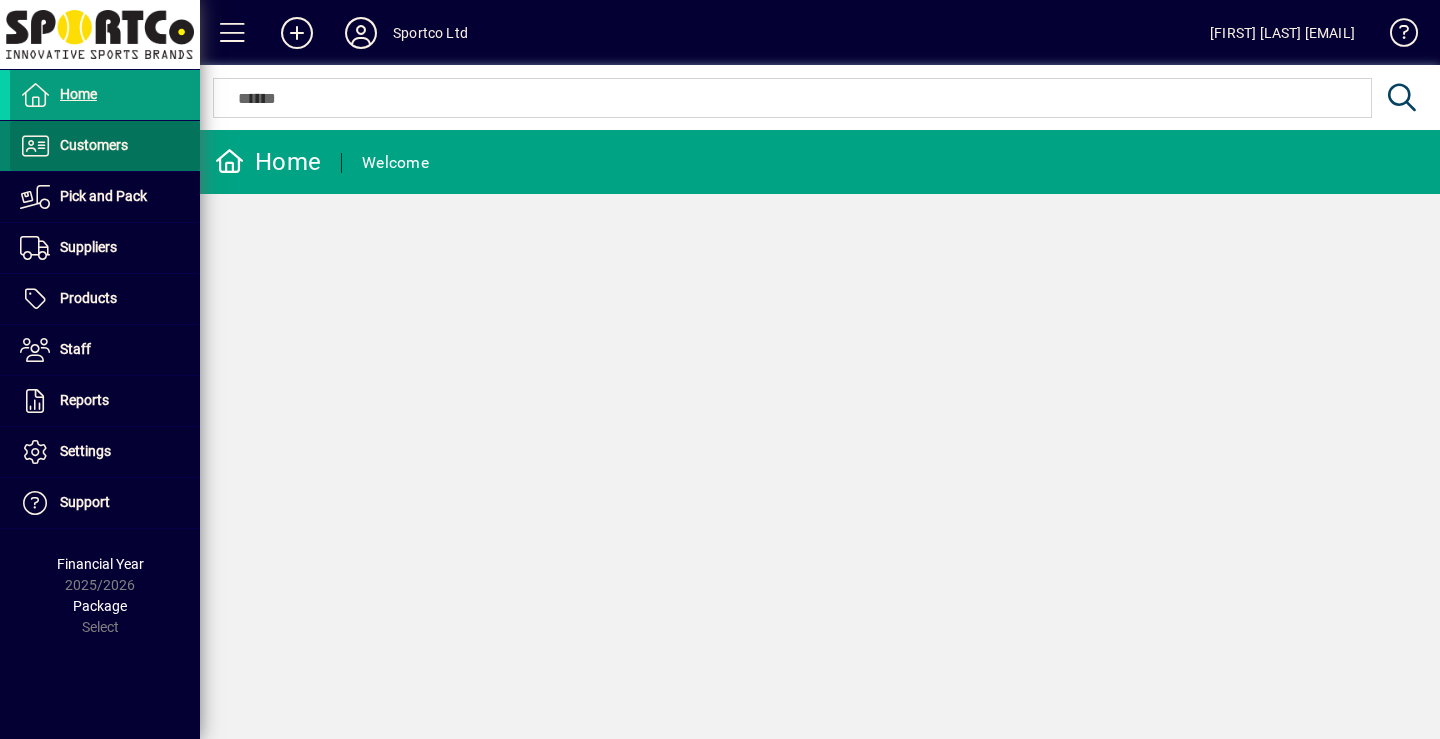 click on "Customers" at bounding box center (94, 145) 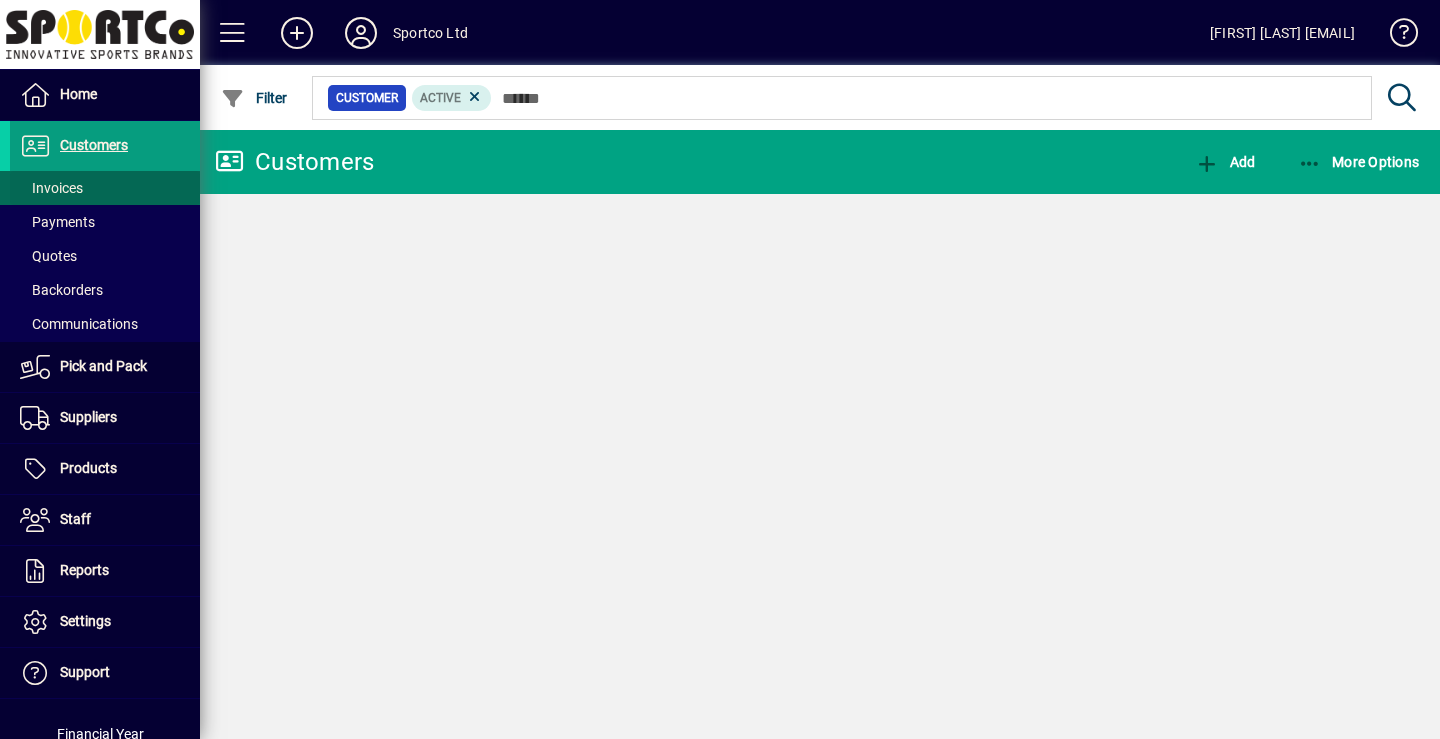 click on "Invoices" at bounding box center [51, 188] 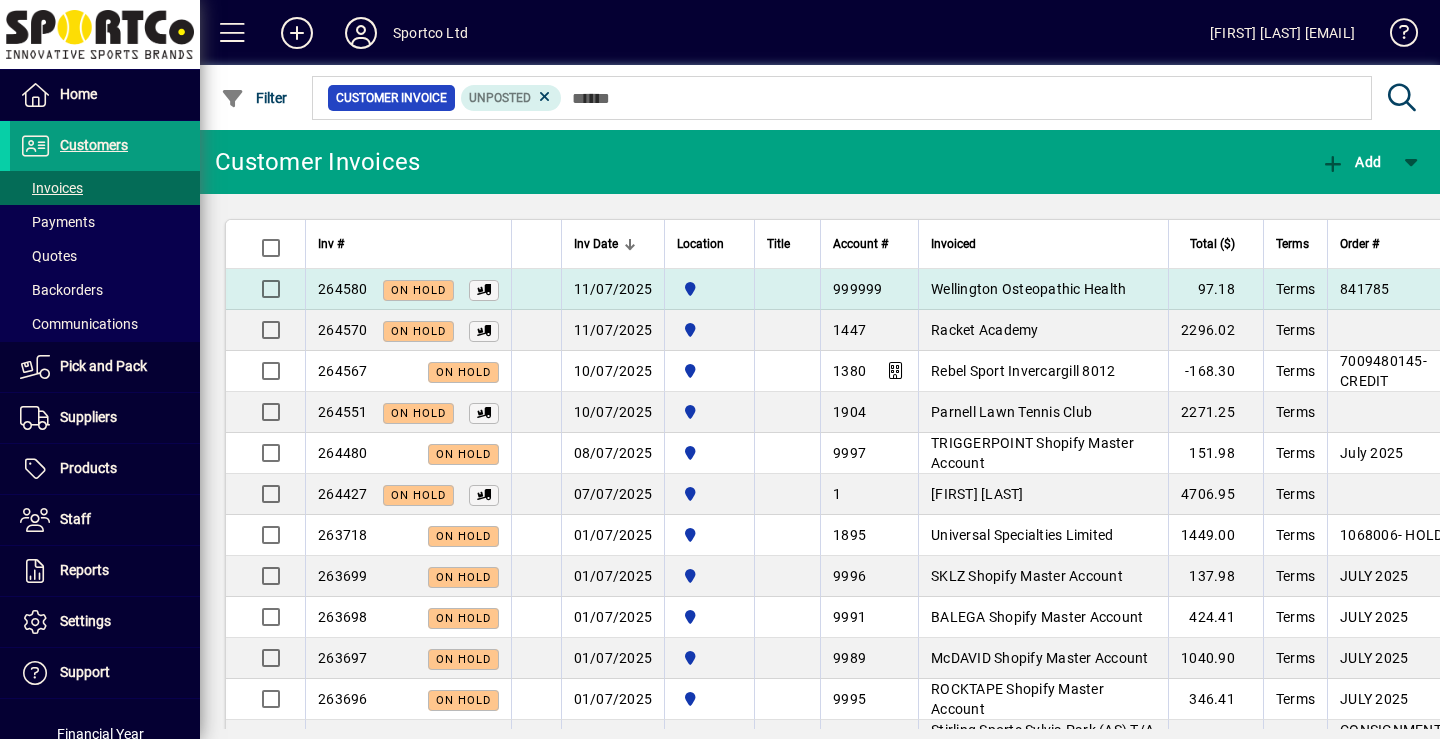 click on "Wellington Osteopathic Health" at bounding box center [1028, 289] 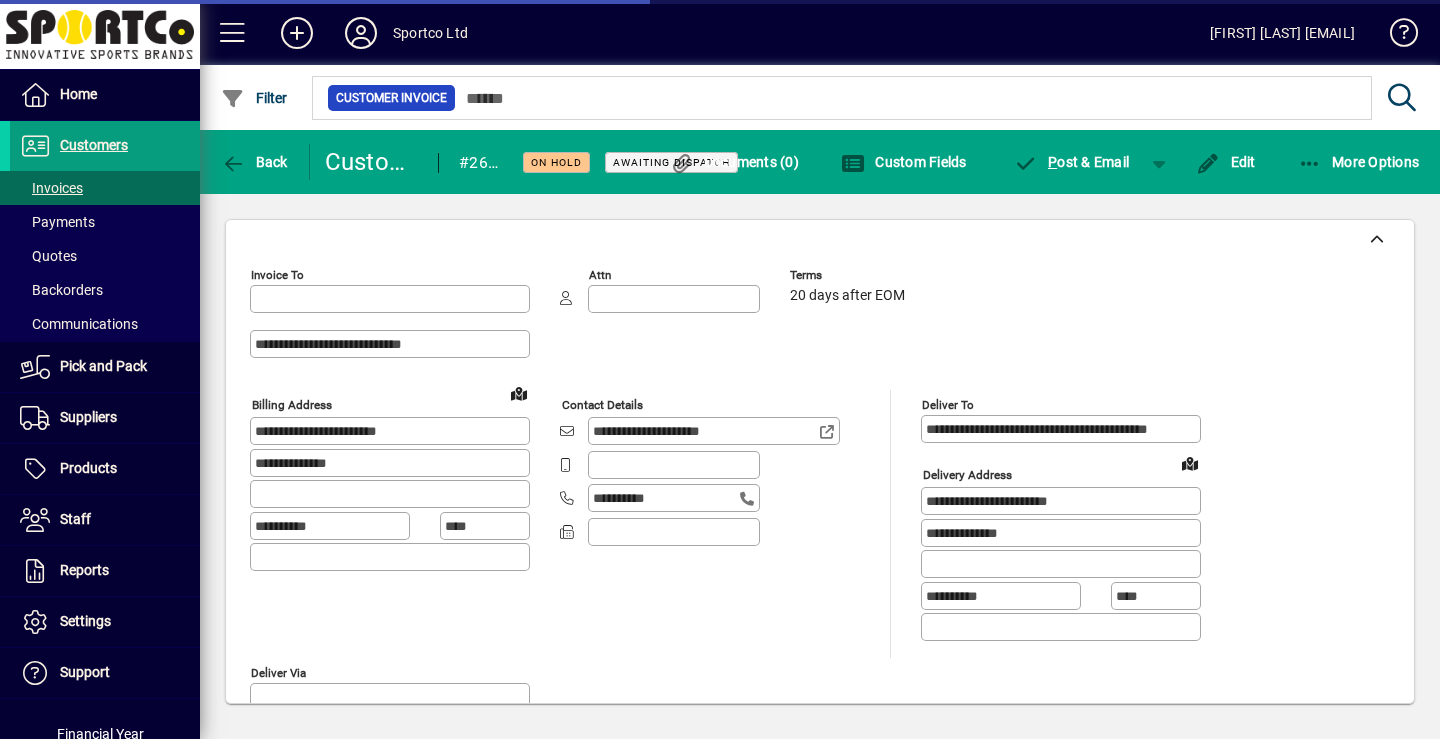 type on "**********" 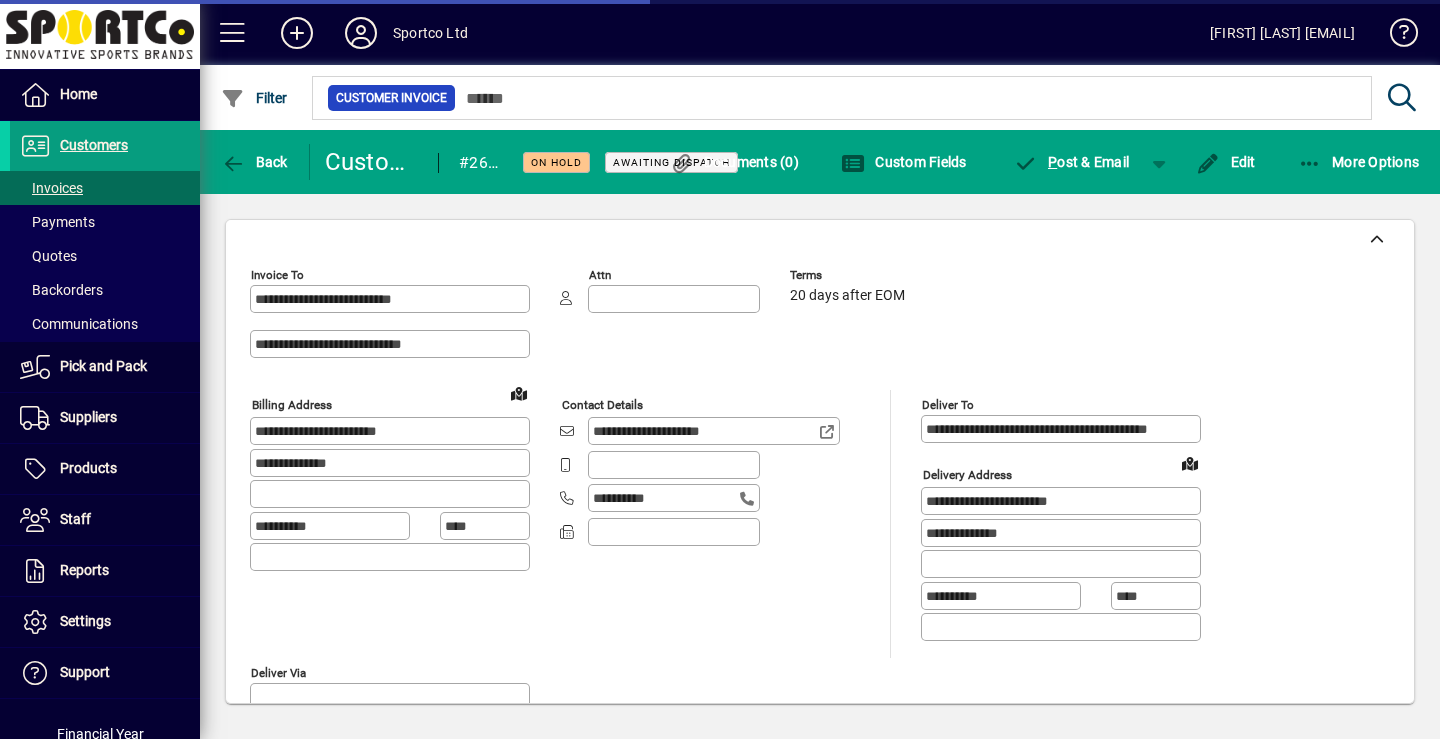 type on "**********" 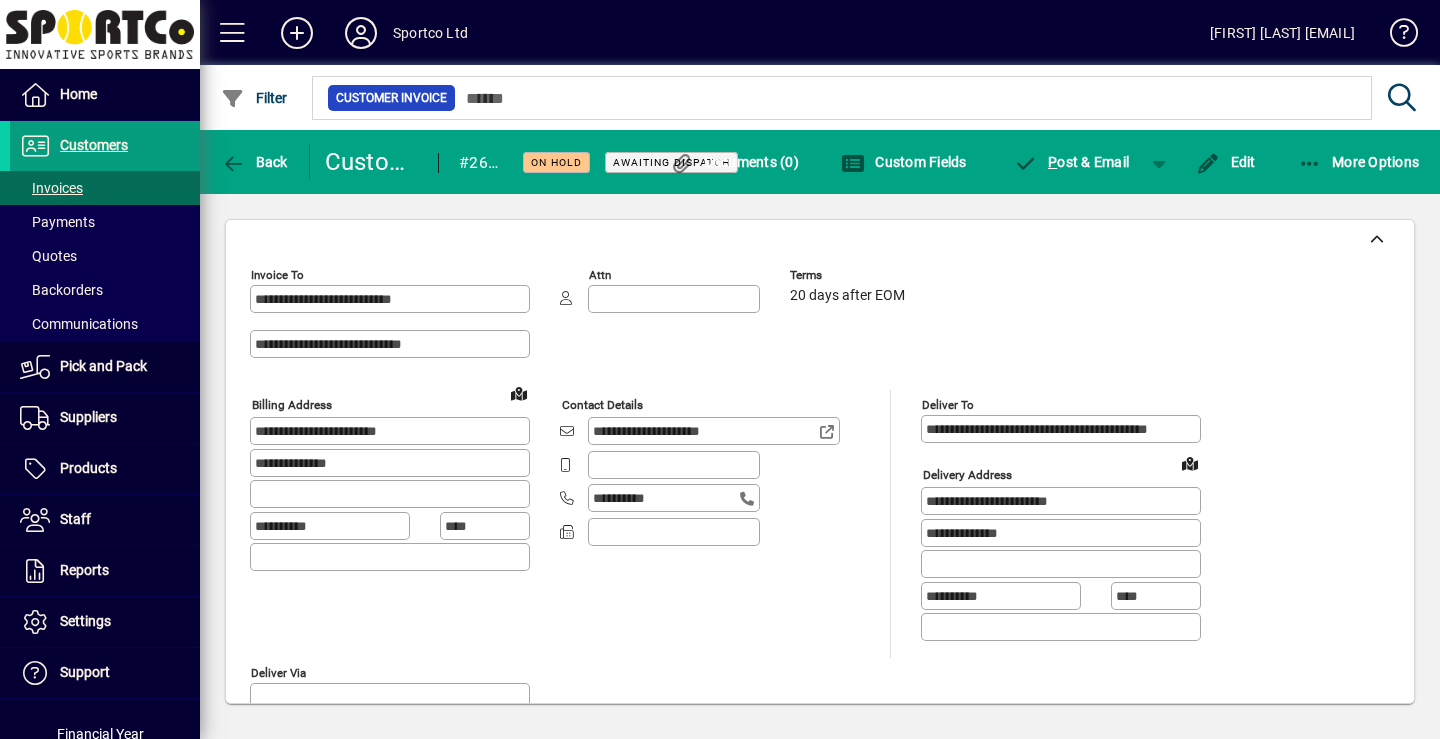 drag, startPoint x: 460, startPoint y: 341, endPoint x: 211, endPoint y: 339, distance: 249.00803 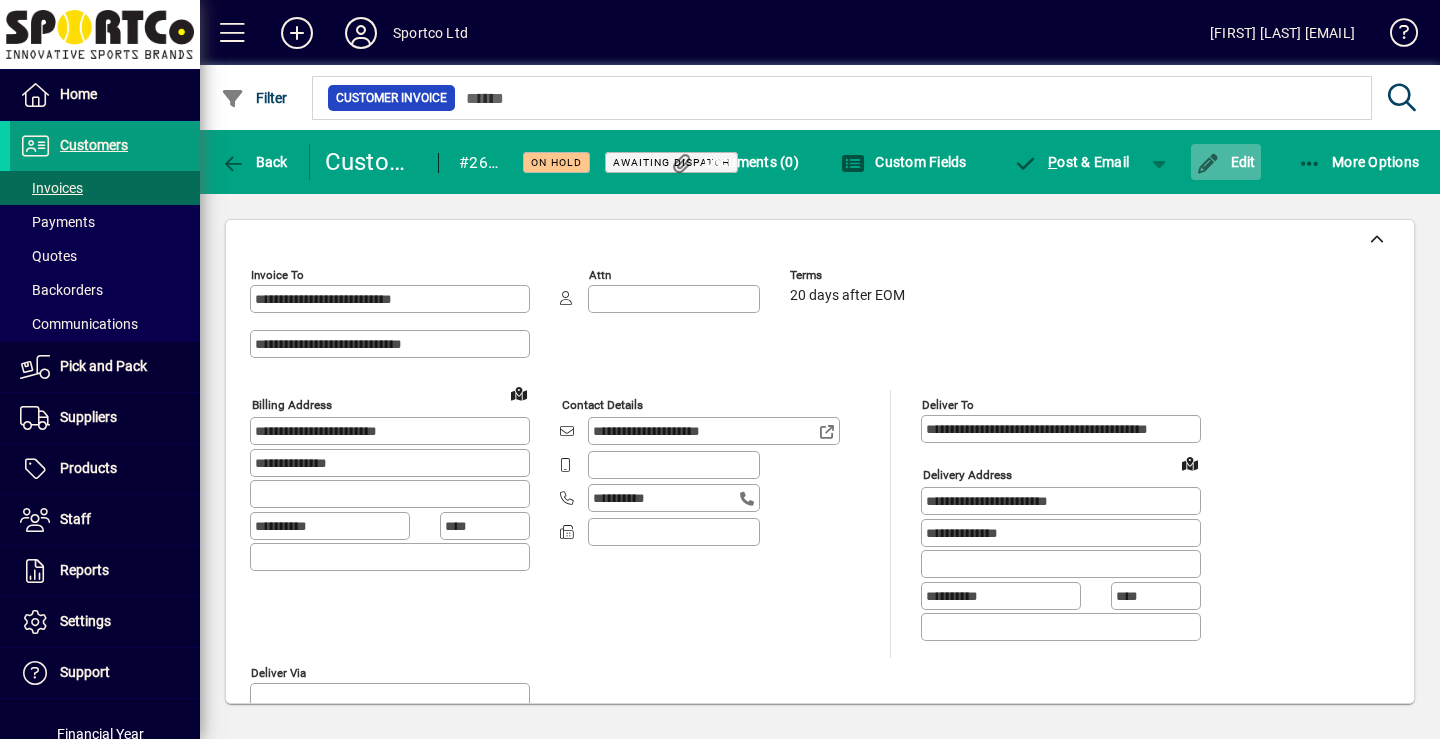 click on "Edit" 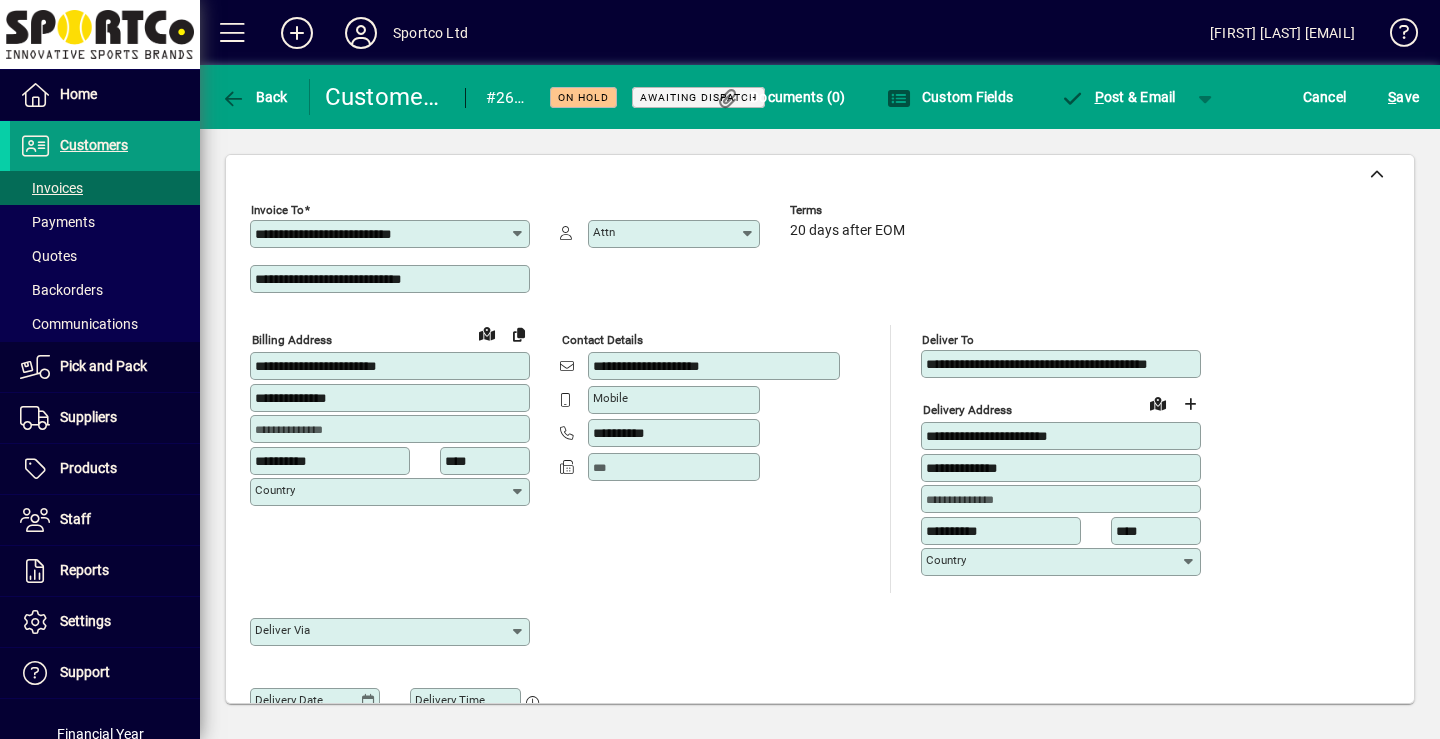 drag, startPoint x: 452, startPoint y: 275, endPoint x: 246, endPoint y: 311, distance: 209.12198 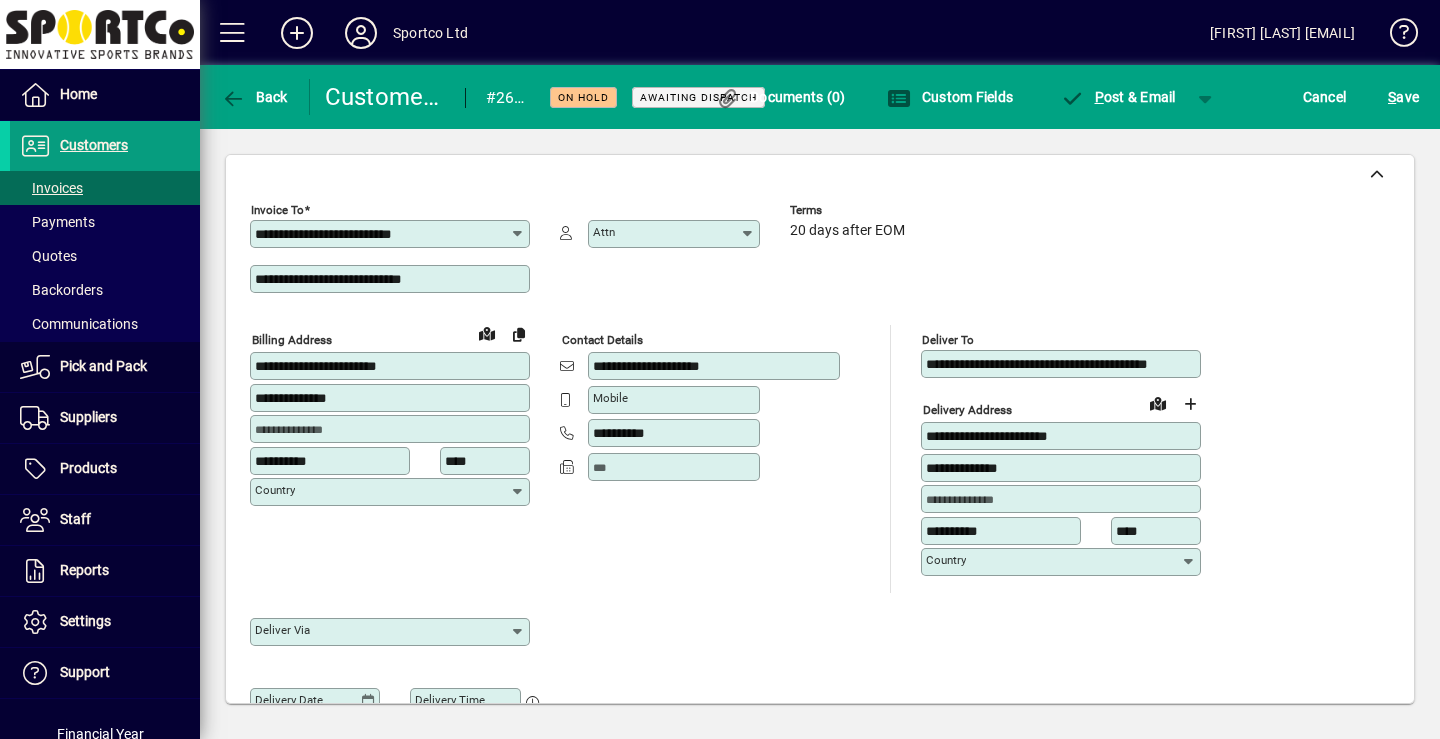 click on "**********" 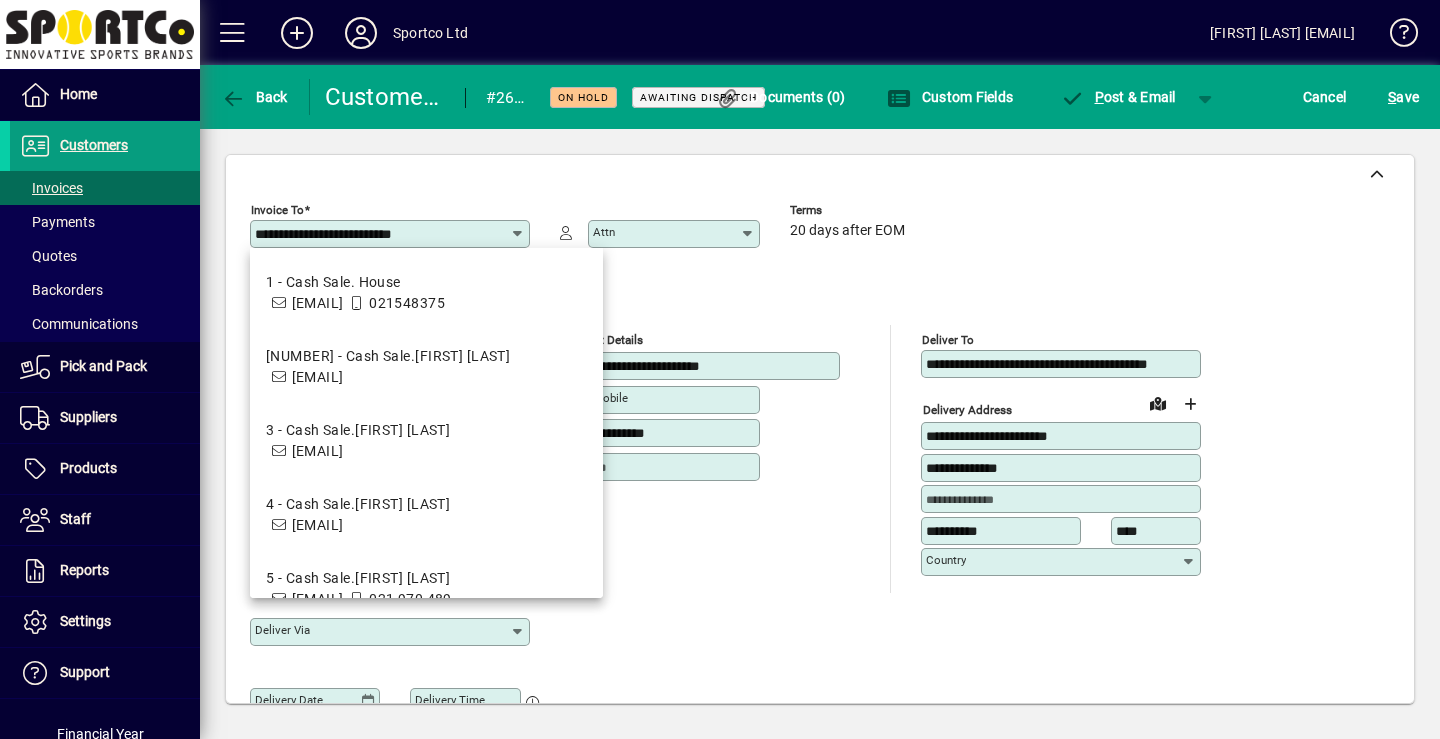 drag, startPoint x: 464, startPoint y: 232, endPoint x: 204, endPoint y: 240, distance: 260.12305 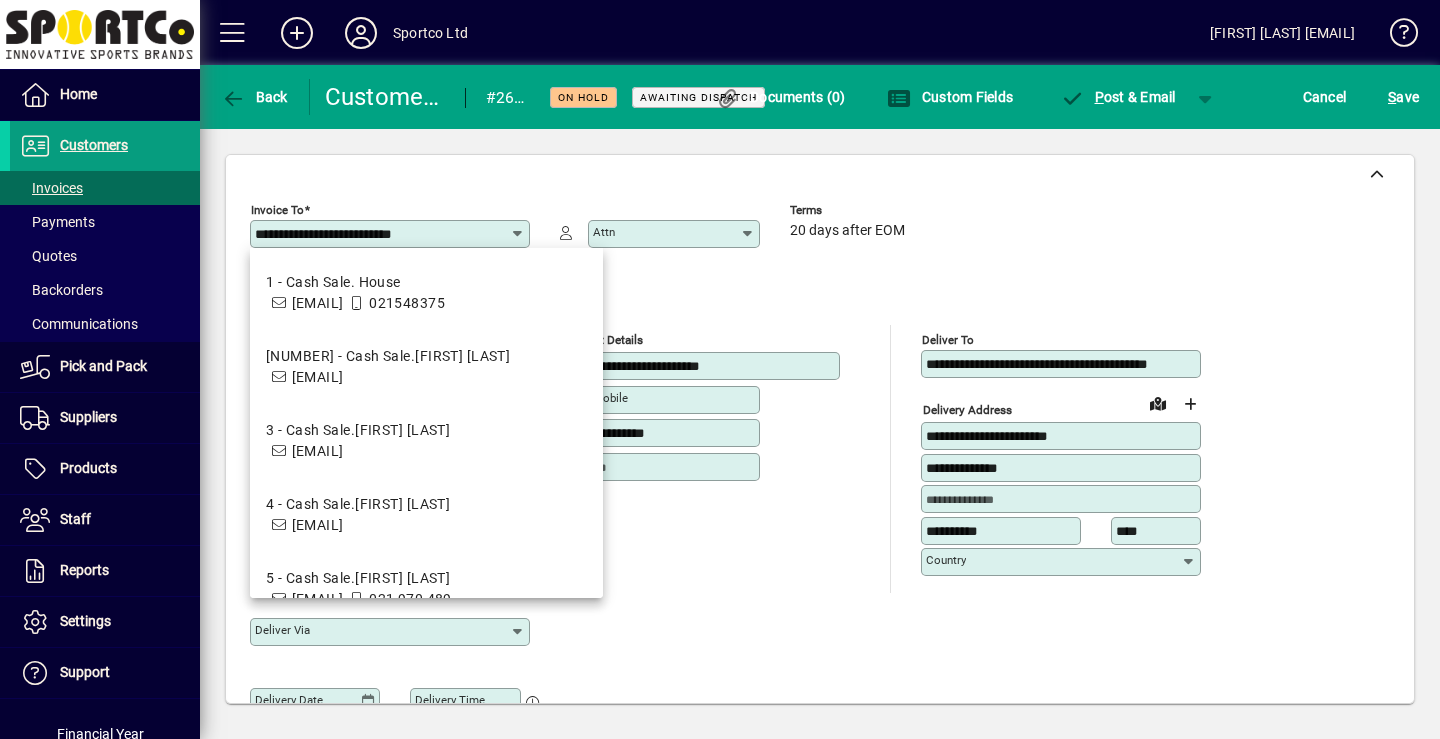 click on "**********" 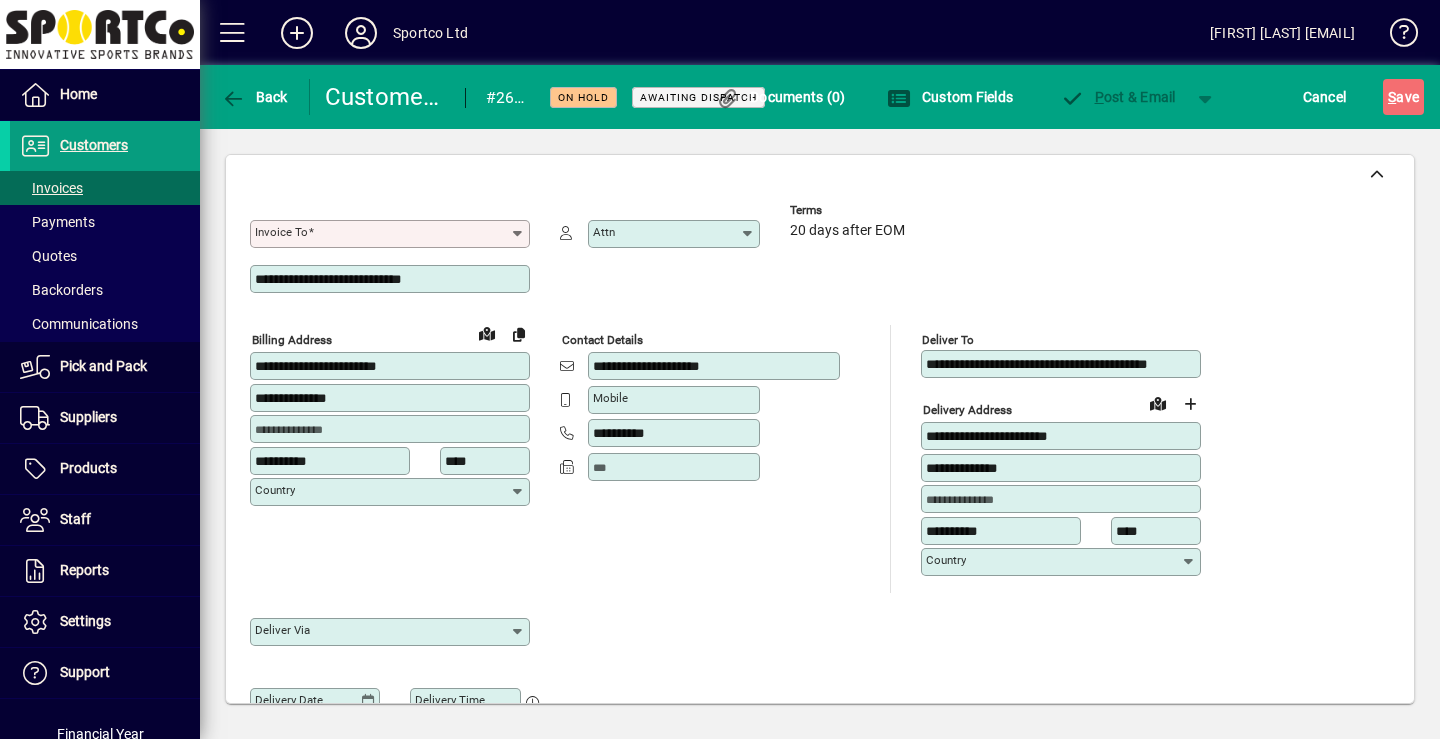 drag, startPoint x: 204, startPoint y: 240, endPoint x: 314, endPoint y: 231, distance: 110.36757 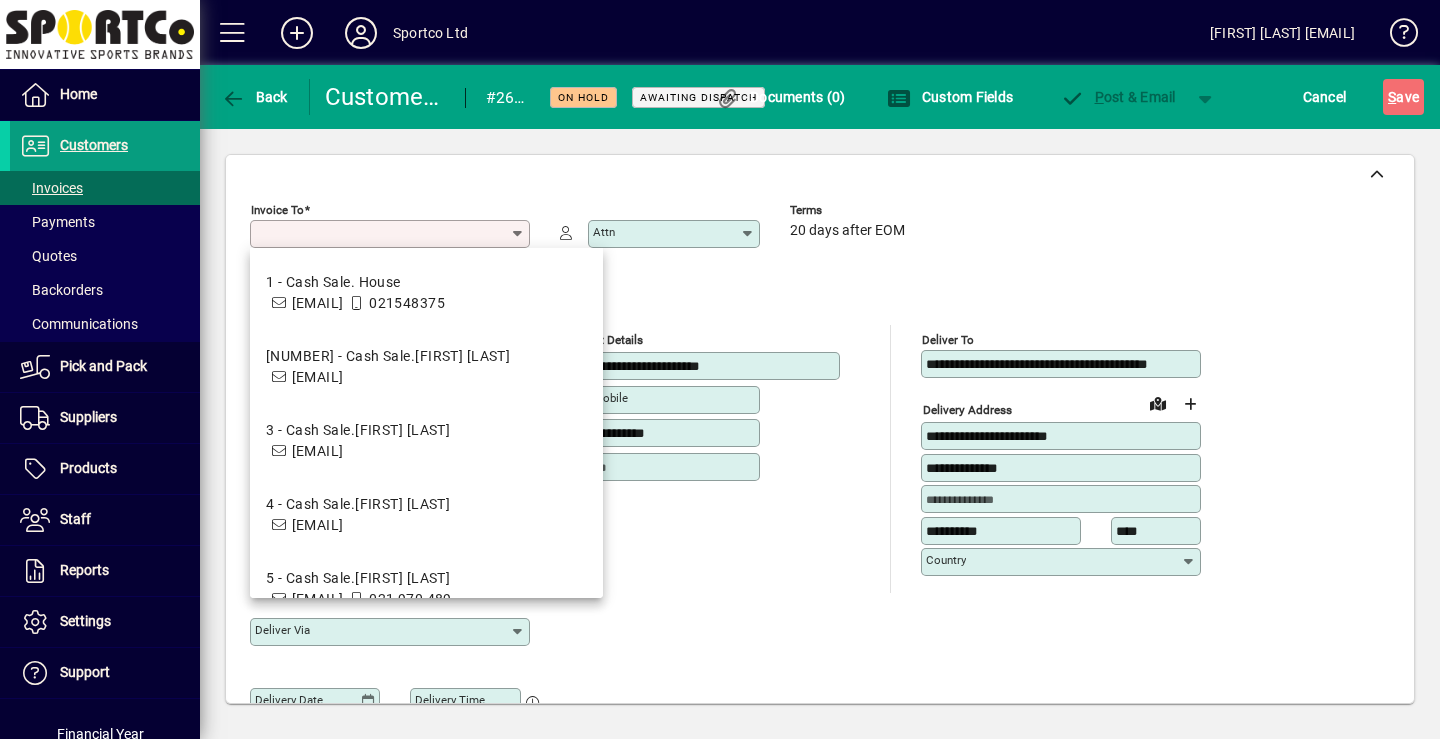 click on "Invoice To" at bounding box center [382, 234] 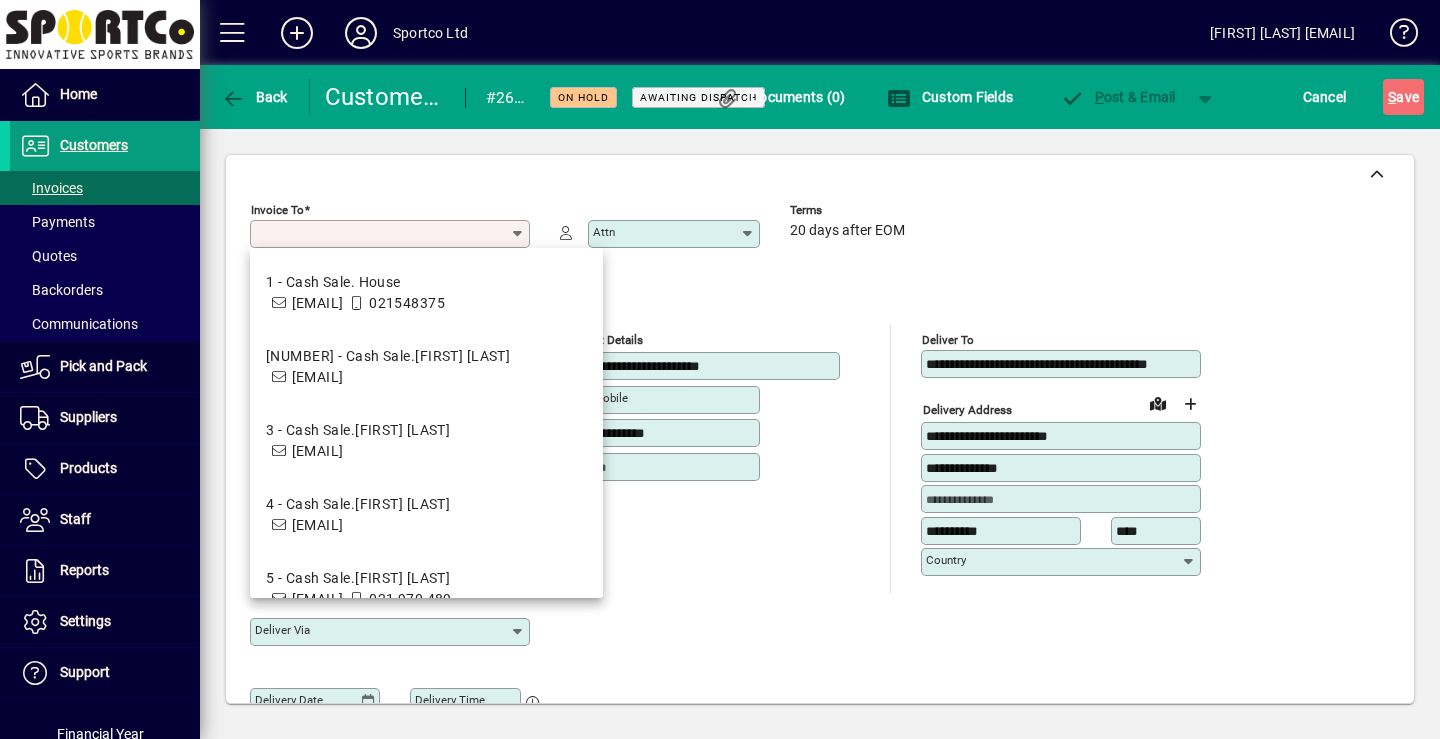 paste on "**********" 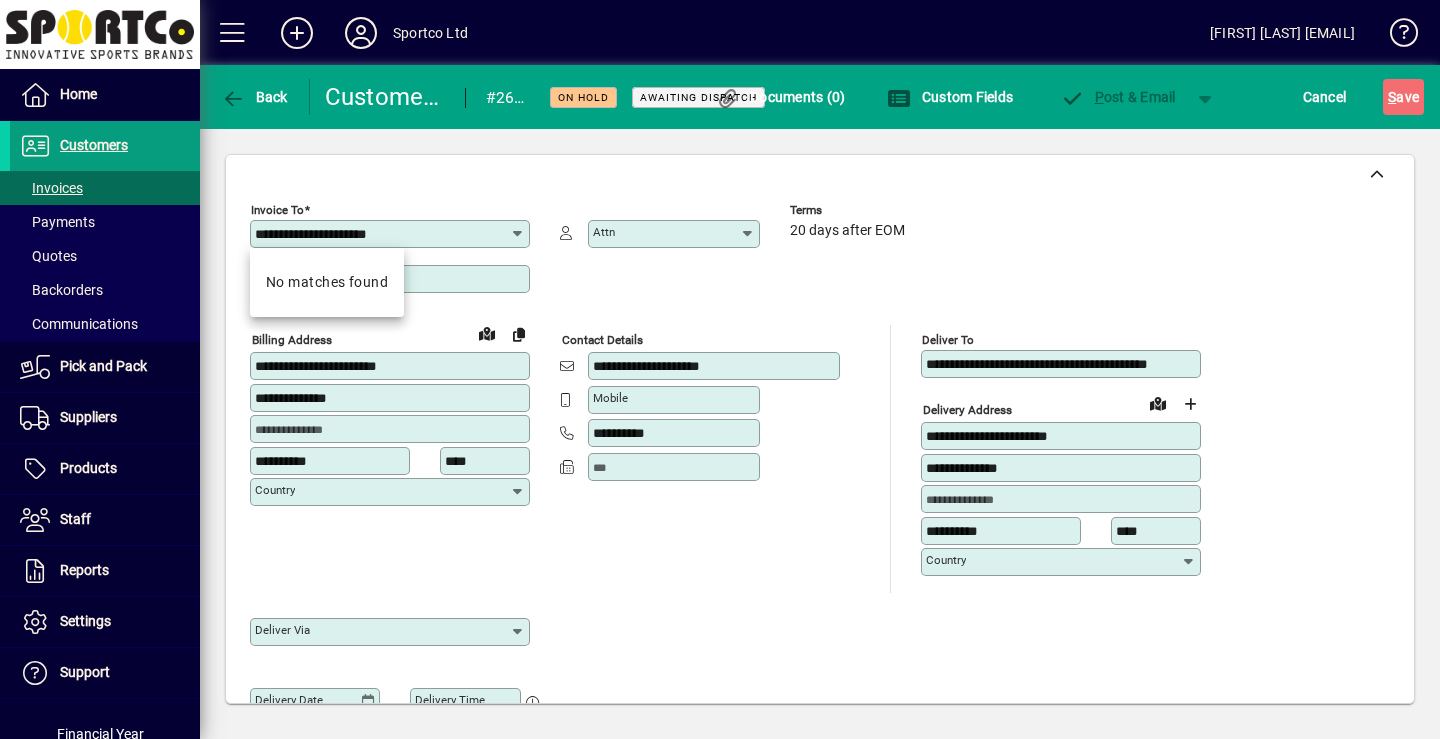 type on "**********" 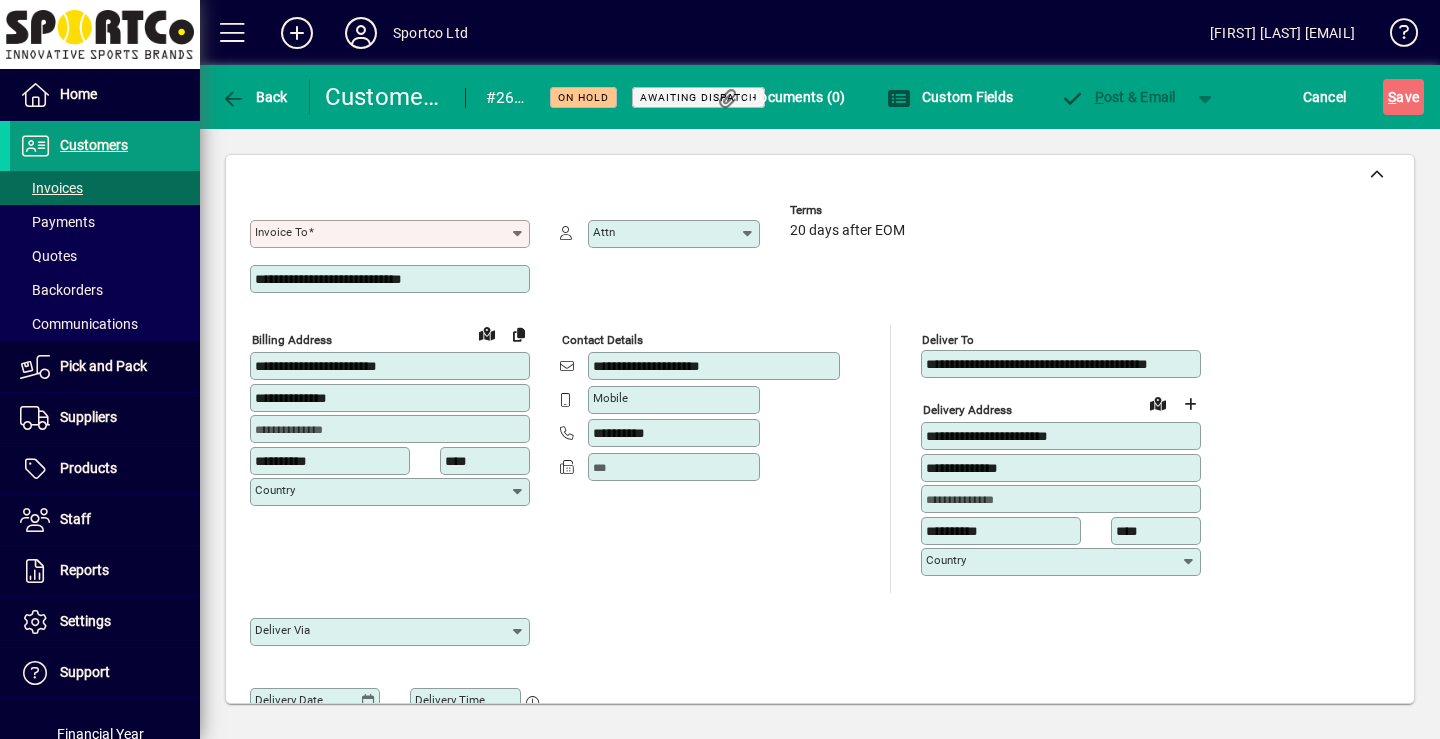 click on "Invoice To" at bounding box center [382, 234] 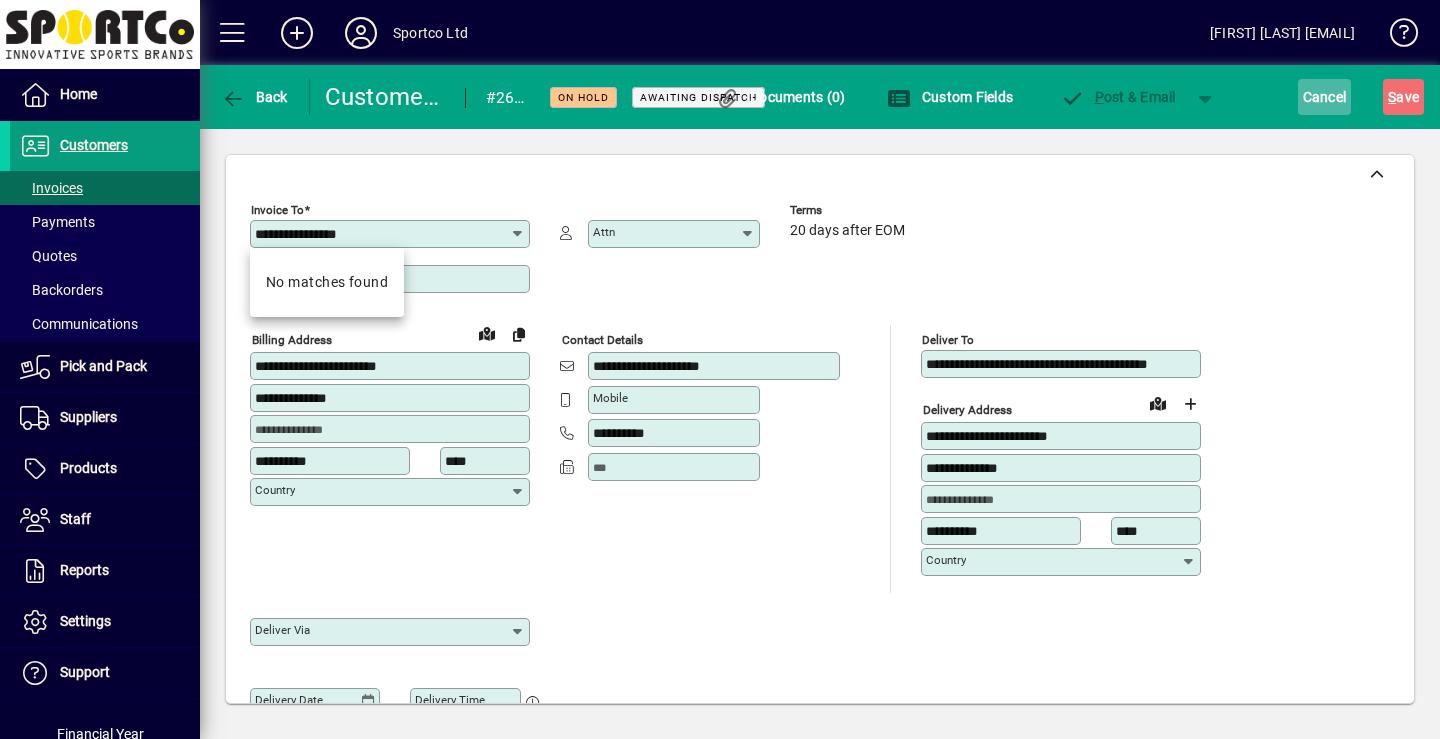 type on "**********" 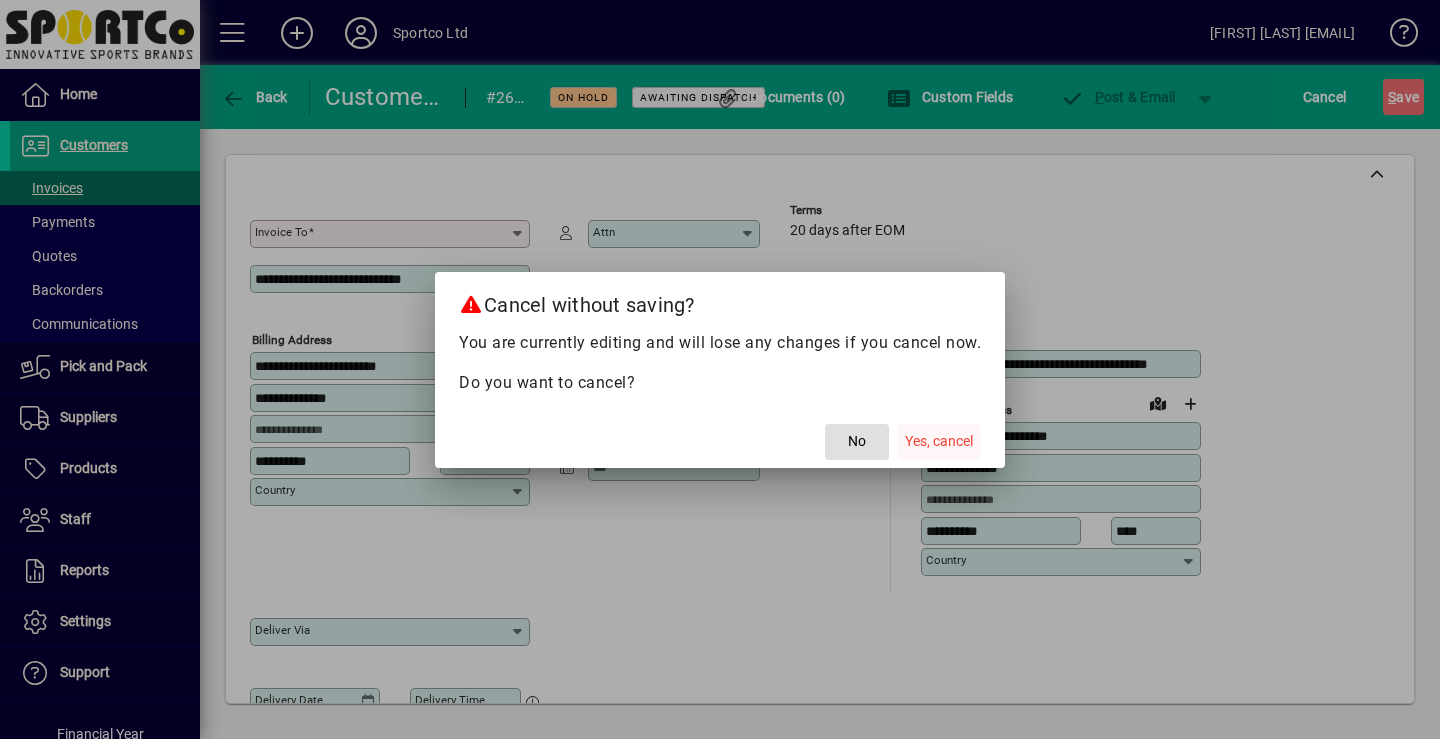 click on "Yes, cancel" 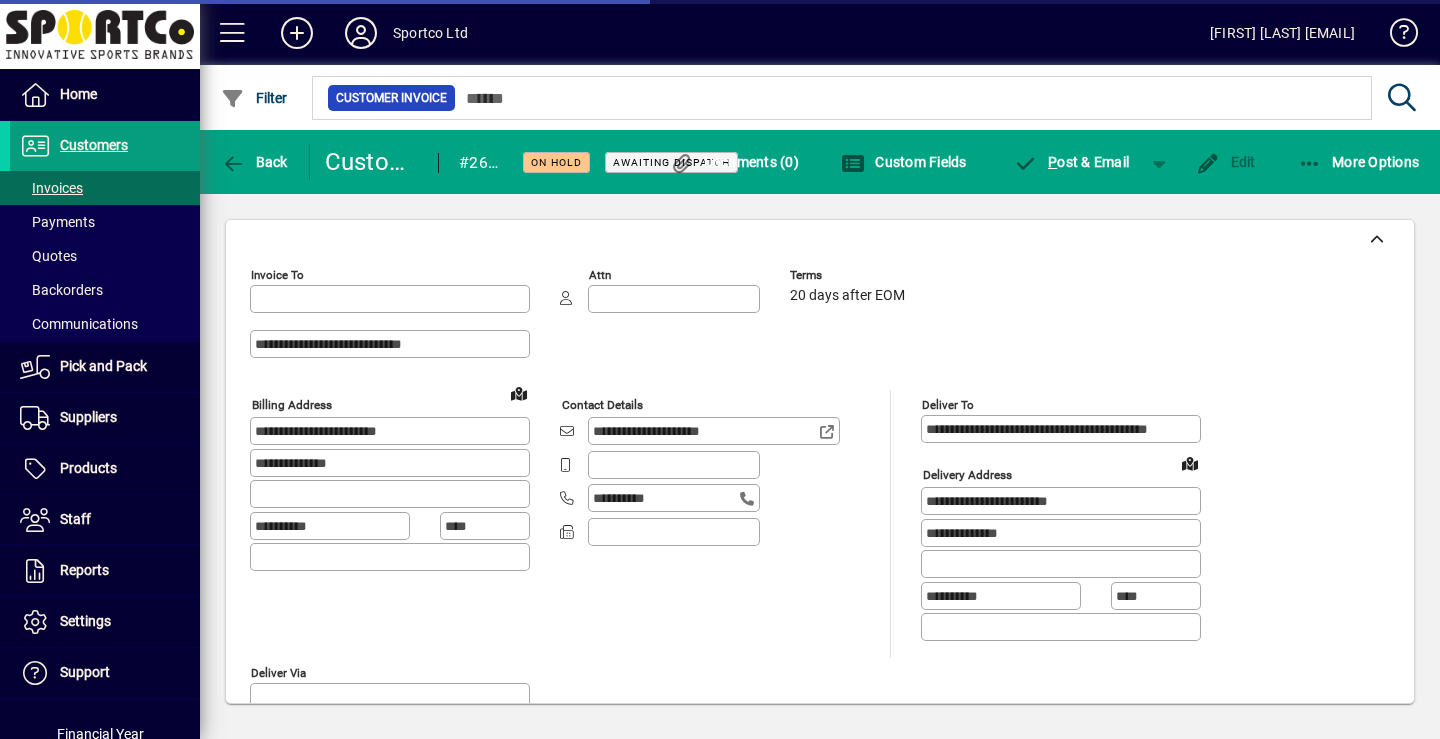 type on "**********" 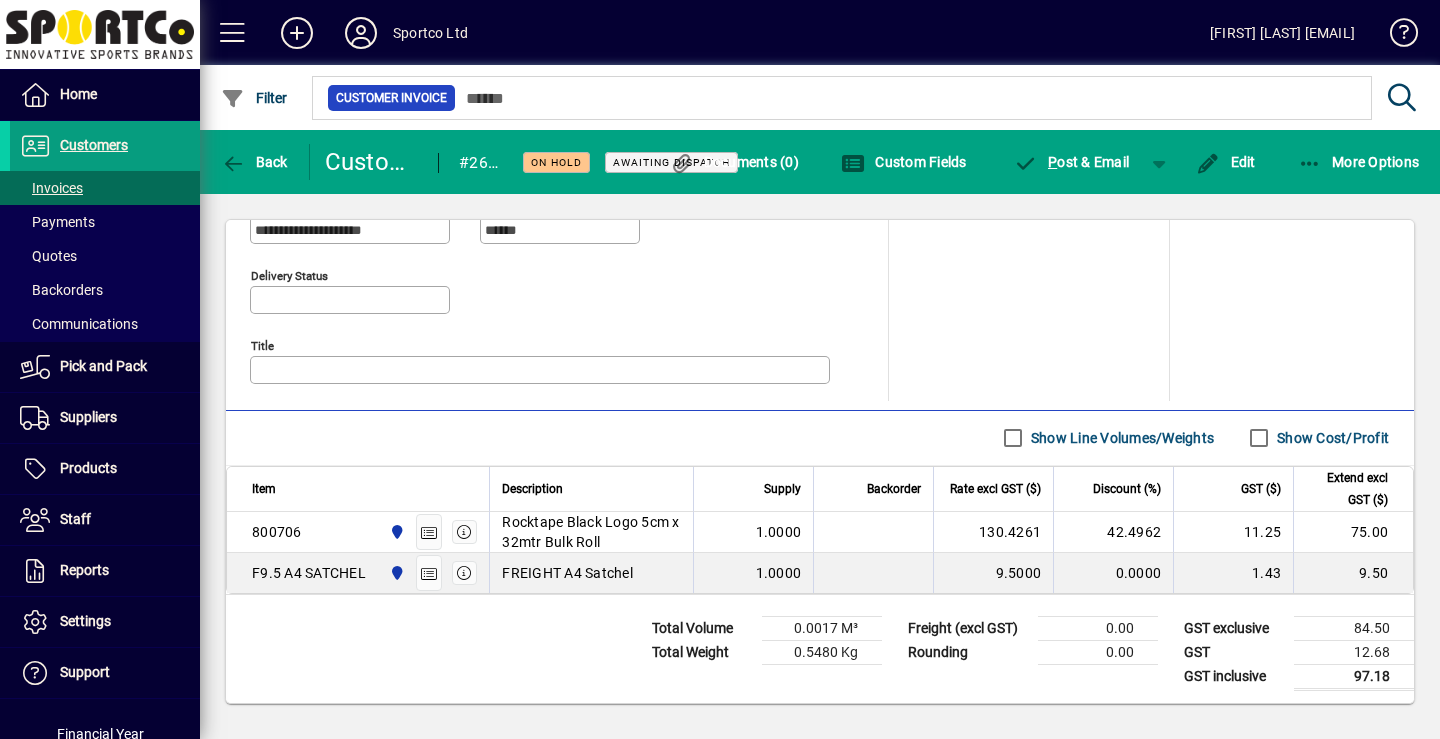 scroll, scrollTop: 941, scrollLeft: 0, axis: vertical 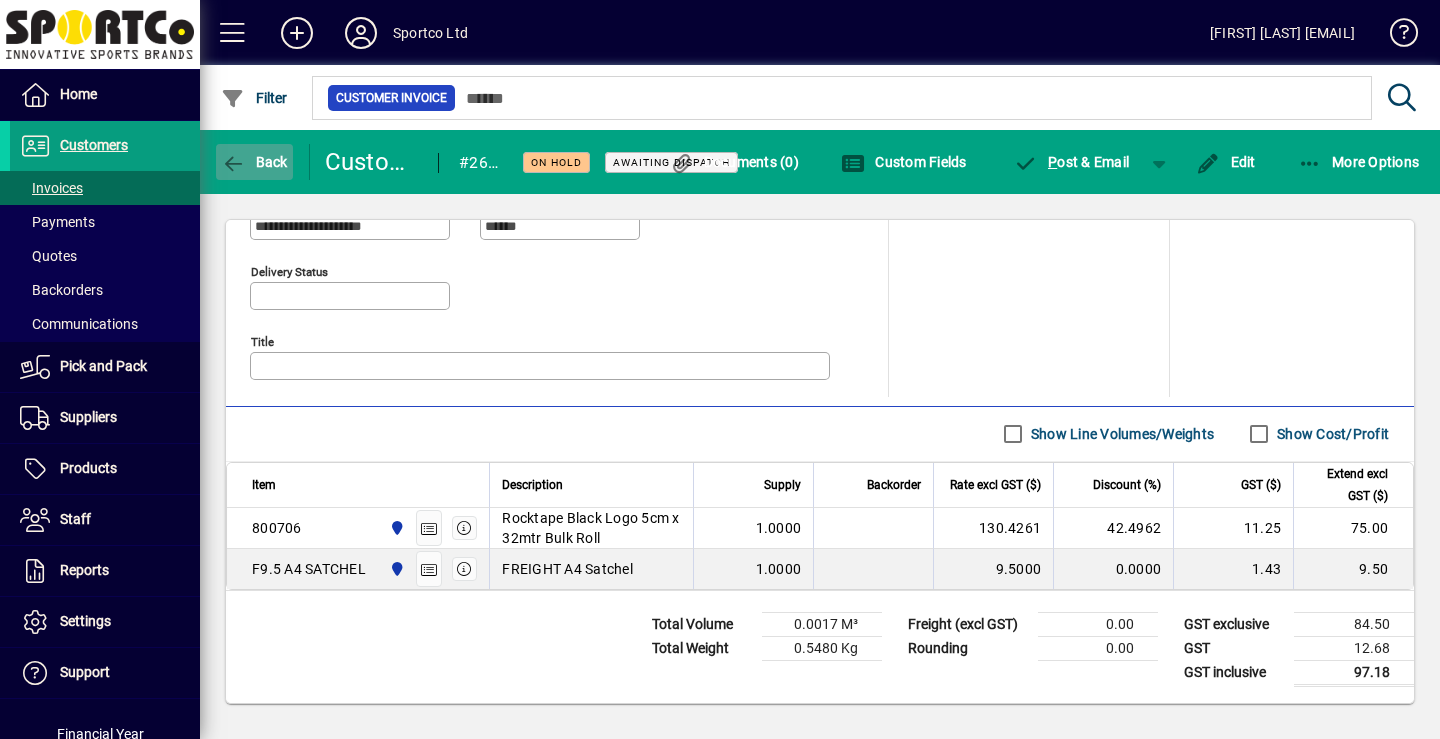 click 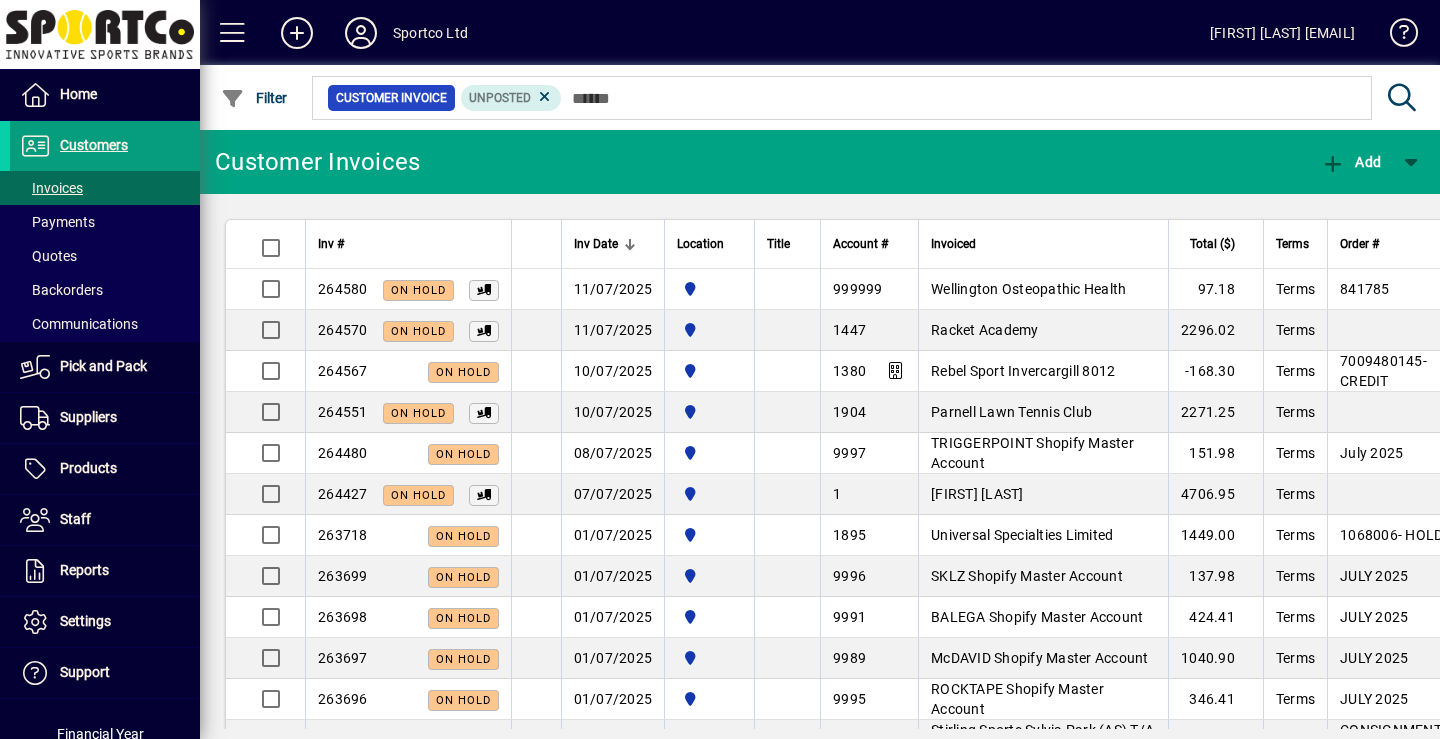 click on "Customer Invoices" 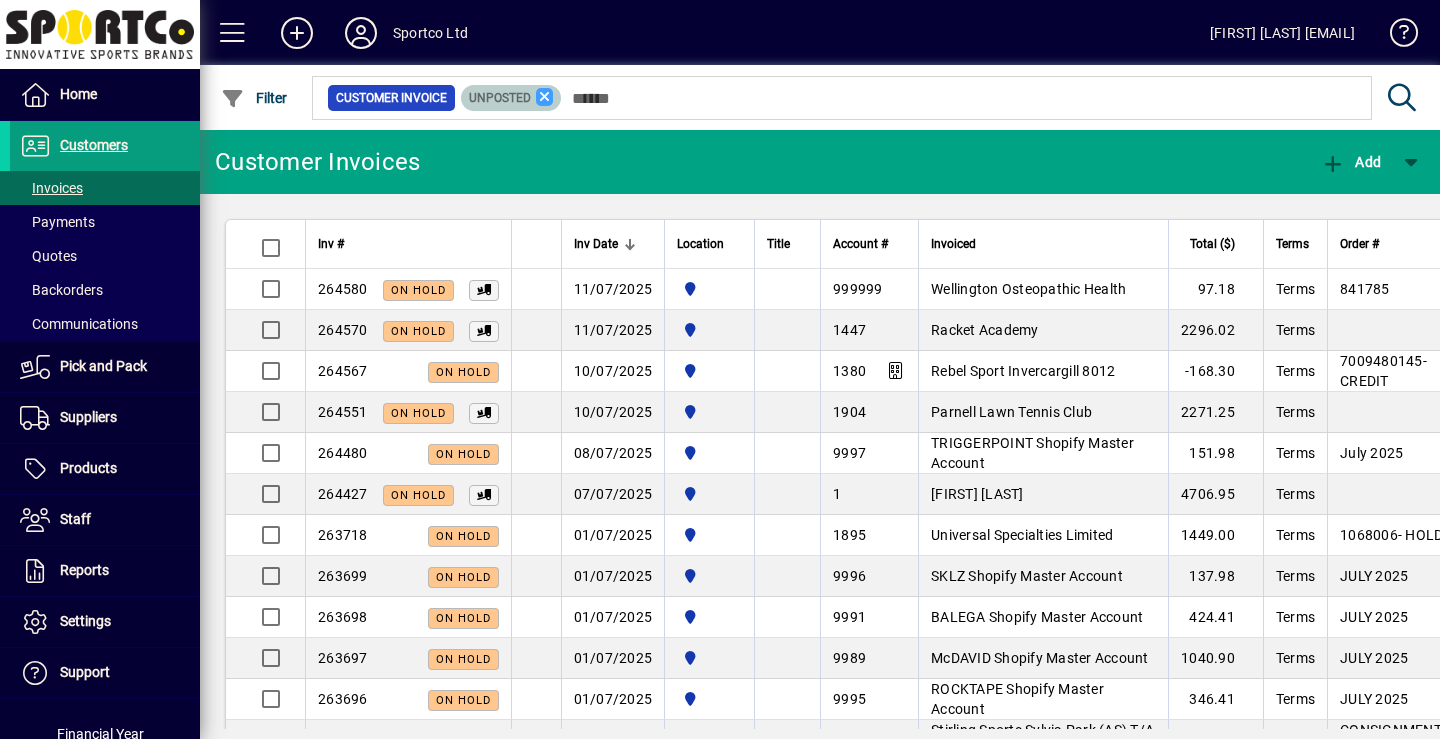 click at bounding box center [545, 97] 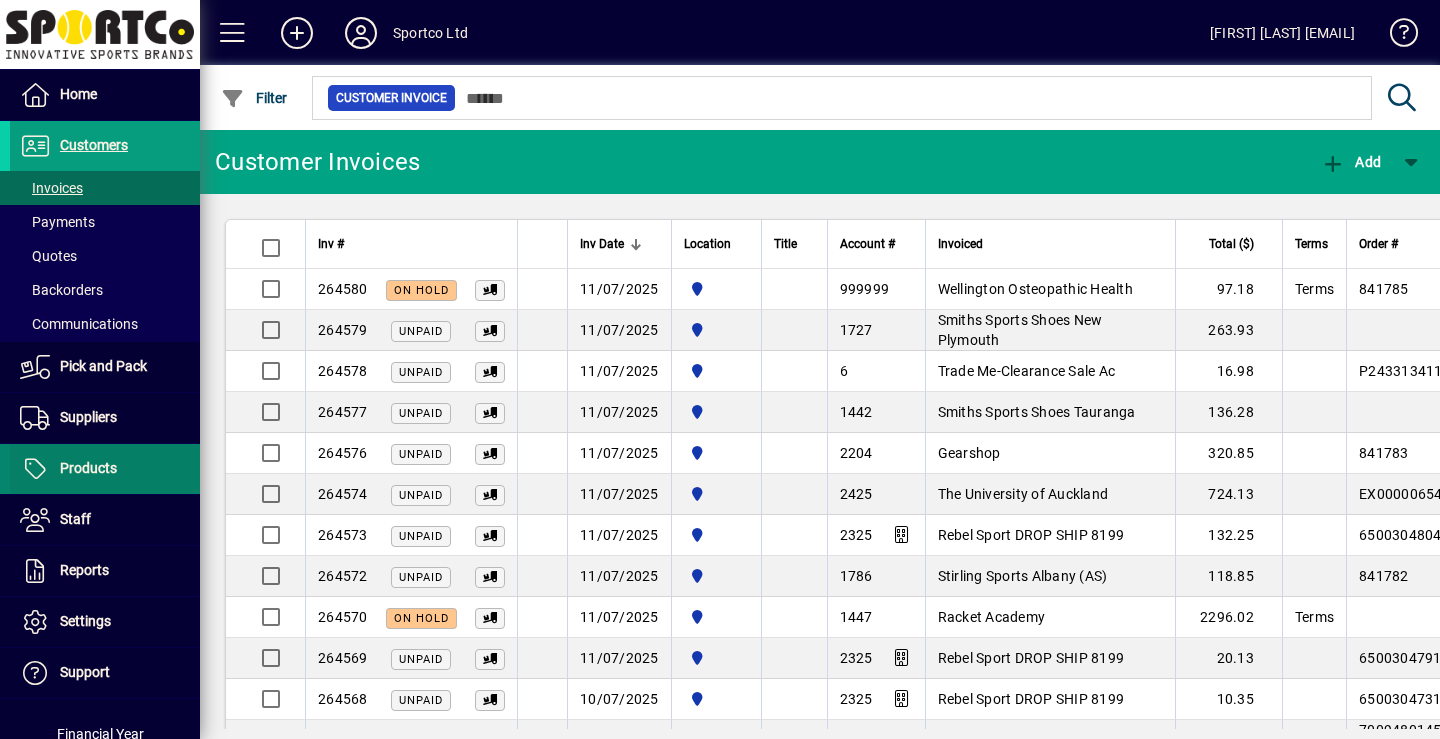 click on "Products" at bounding box center [88, 468] 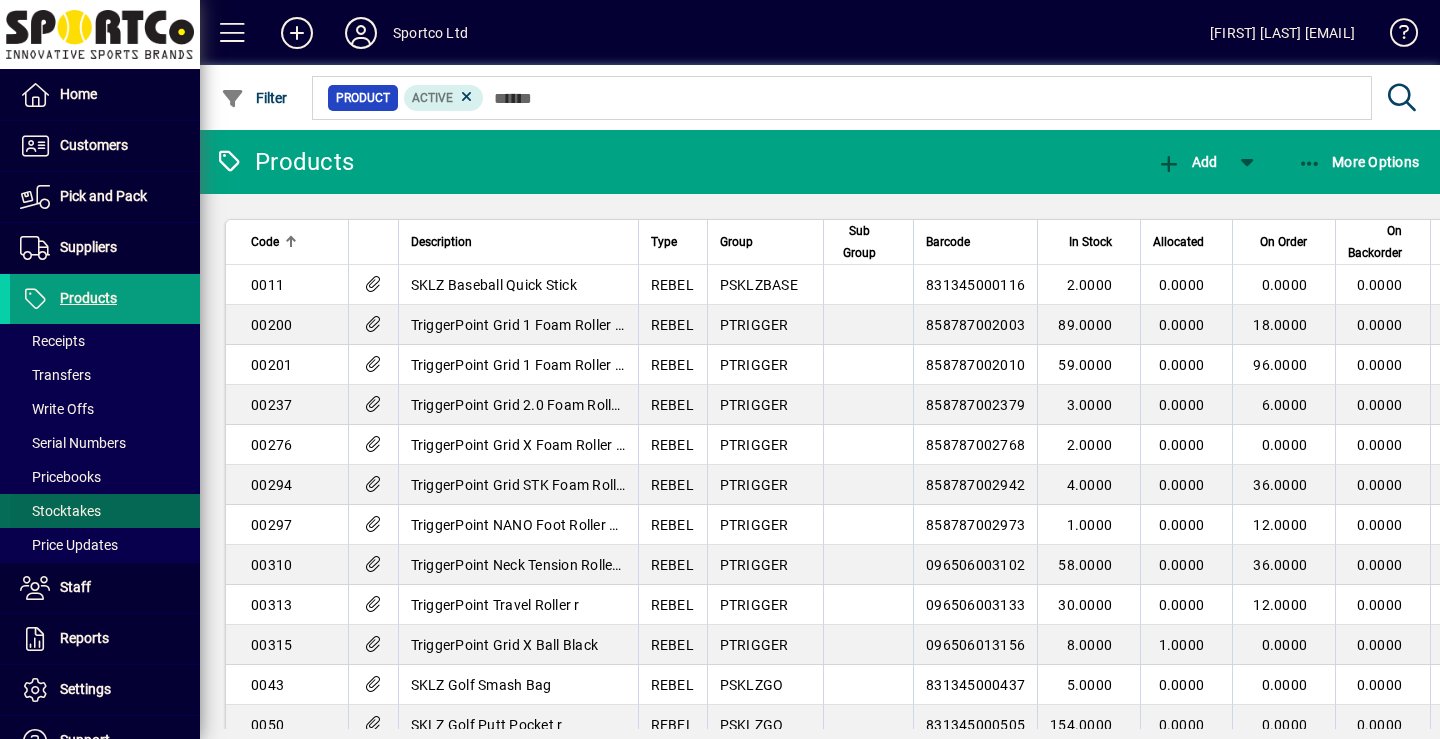 click on "Stocktakes" at bounding box center [60, 511] 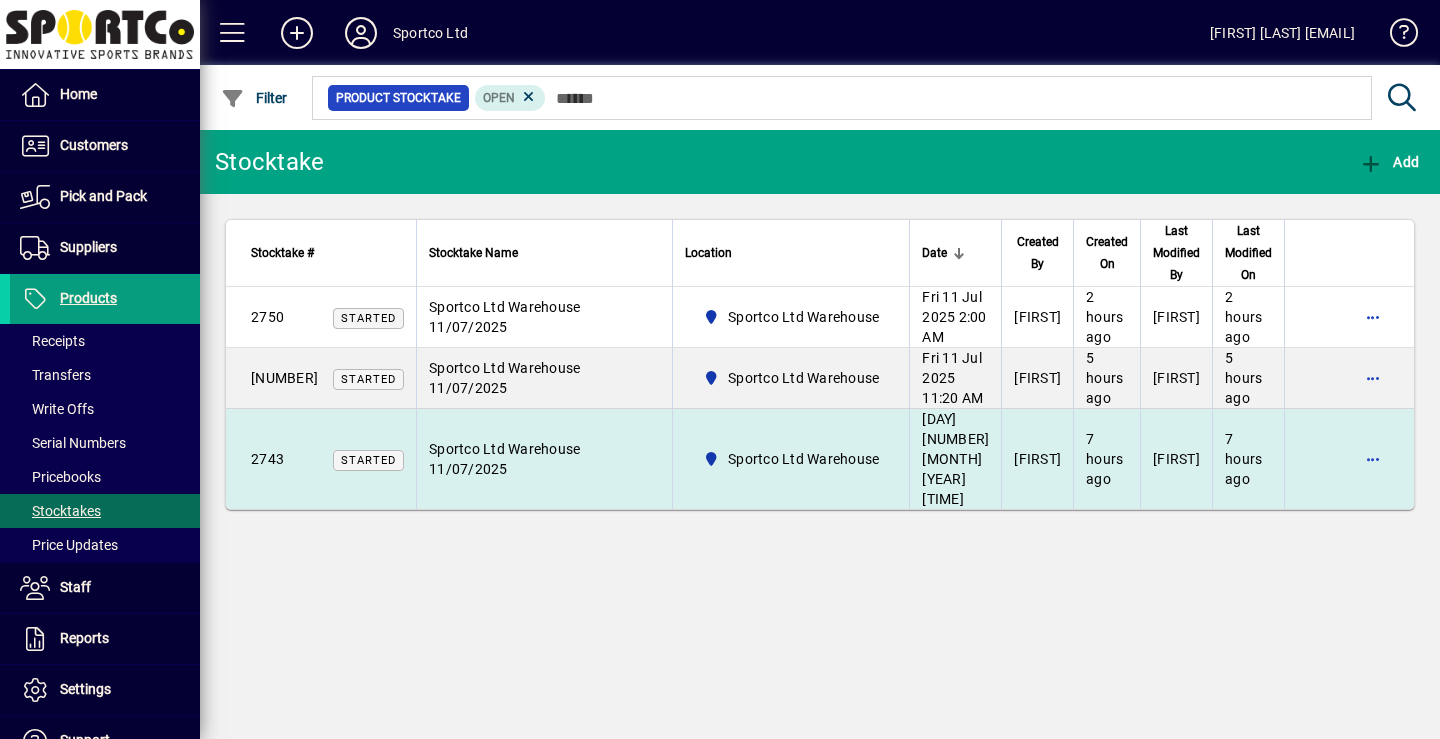 click on "Sportco Ltd Warehouse 11/07/2025" at bounding box center [544, 459] 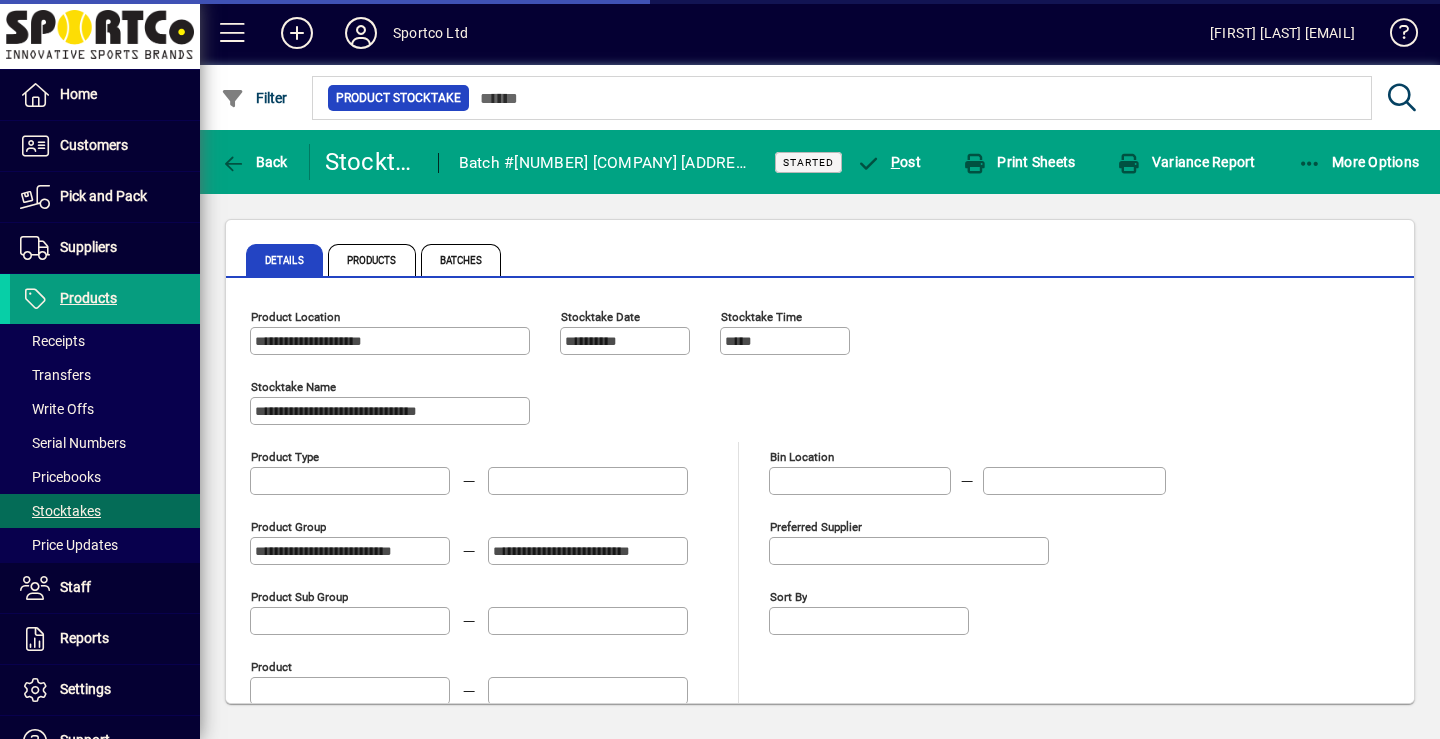 type on "**********" 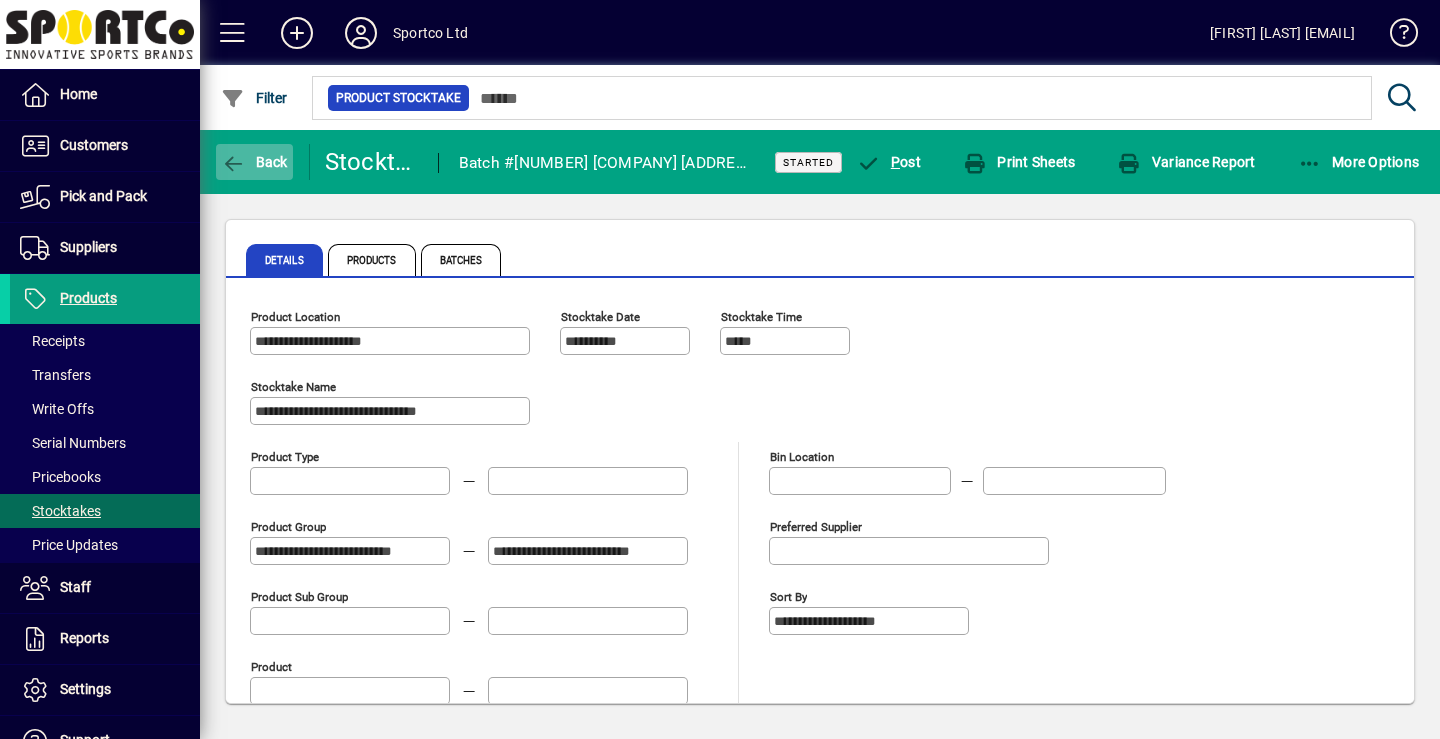 click on "Back" 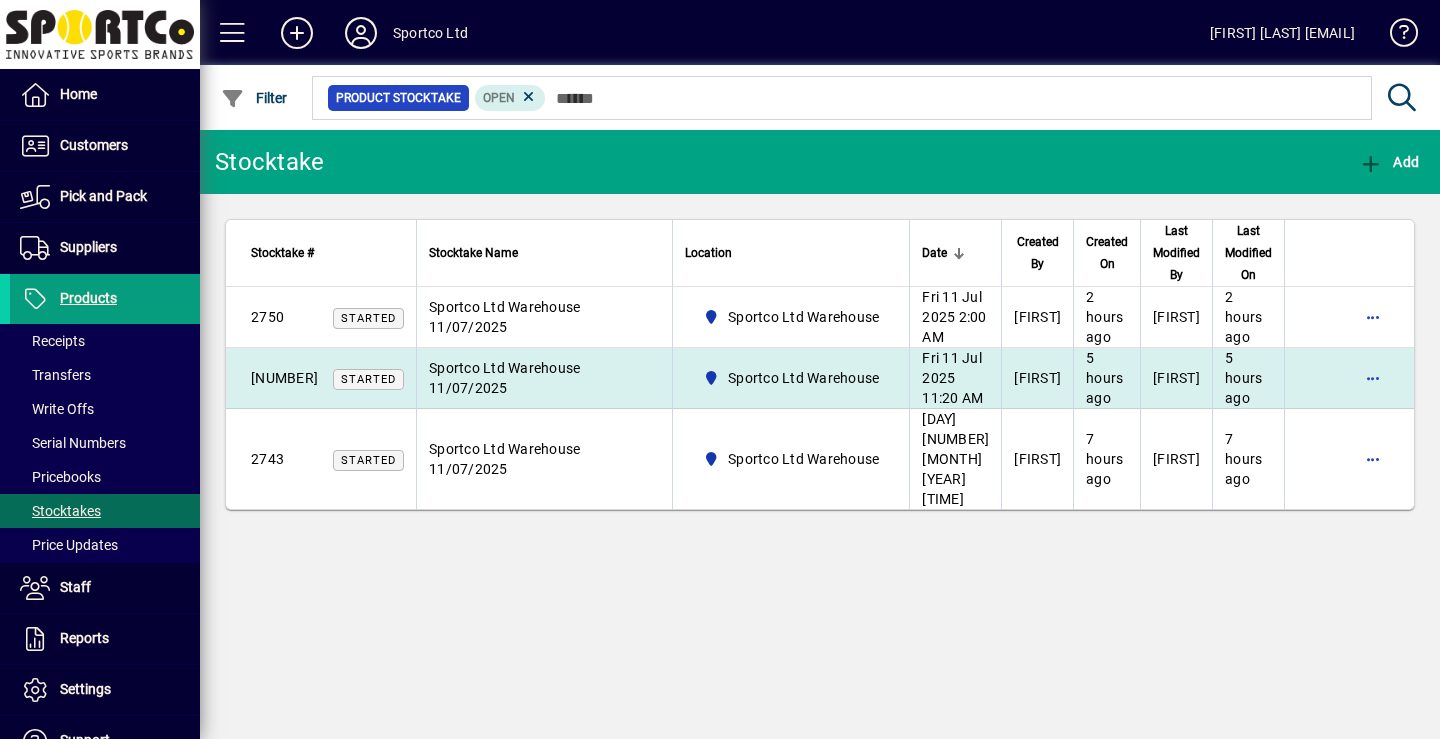 click on "Sportco Ltd Warehouse 11/07/2025" at bounding box center (504, 378) 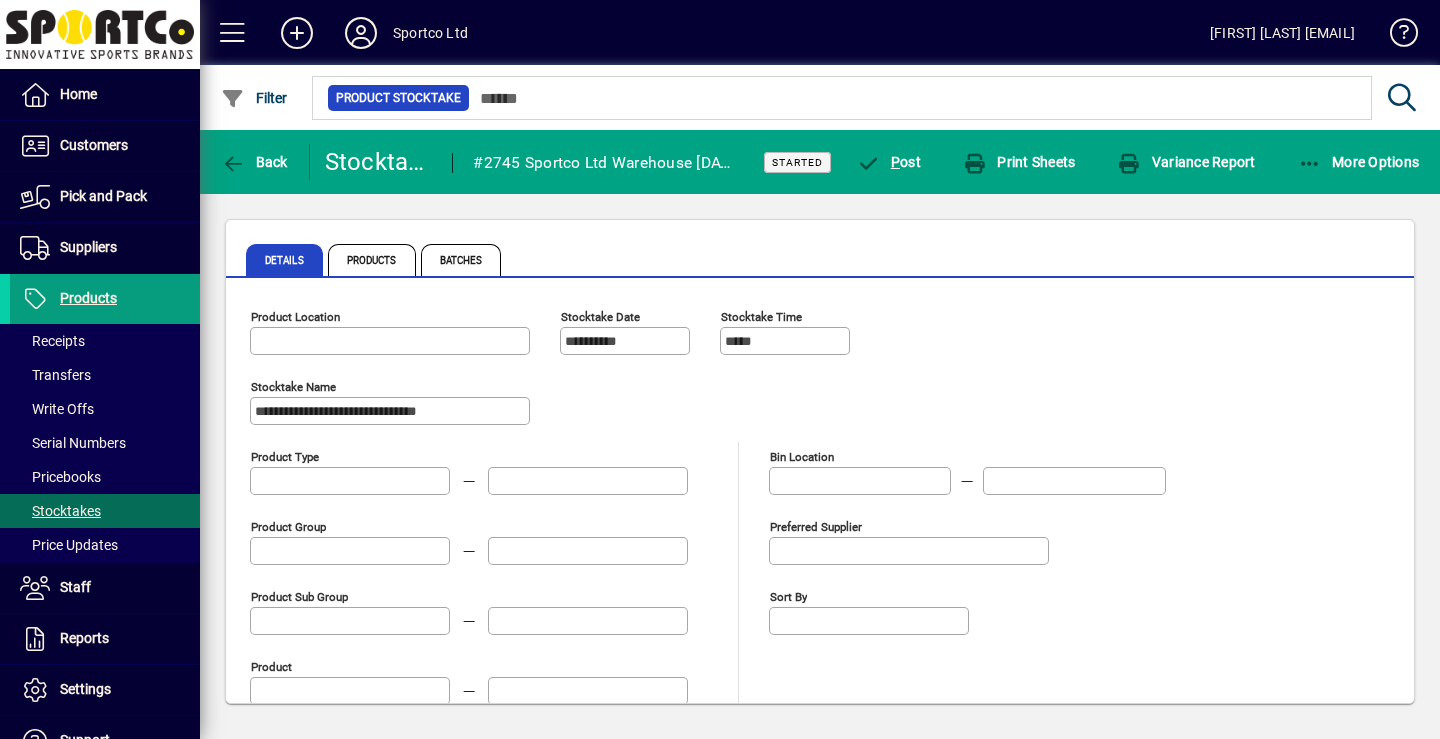 type on "**********" 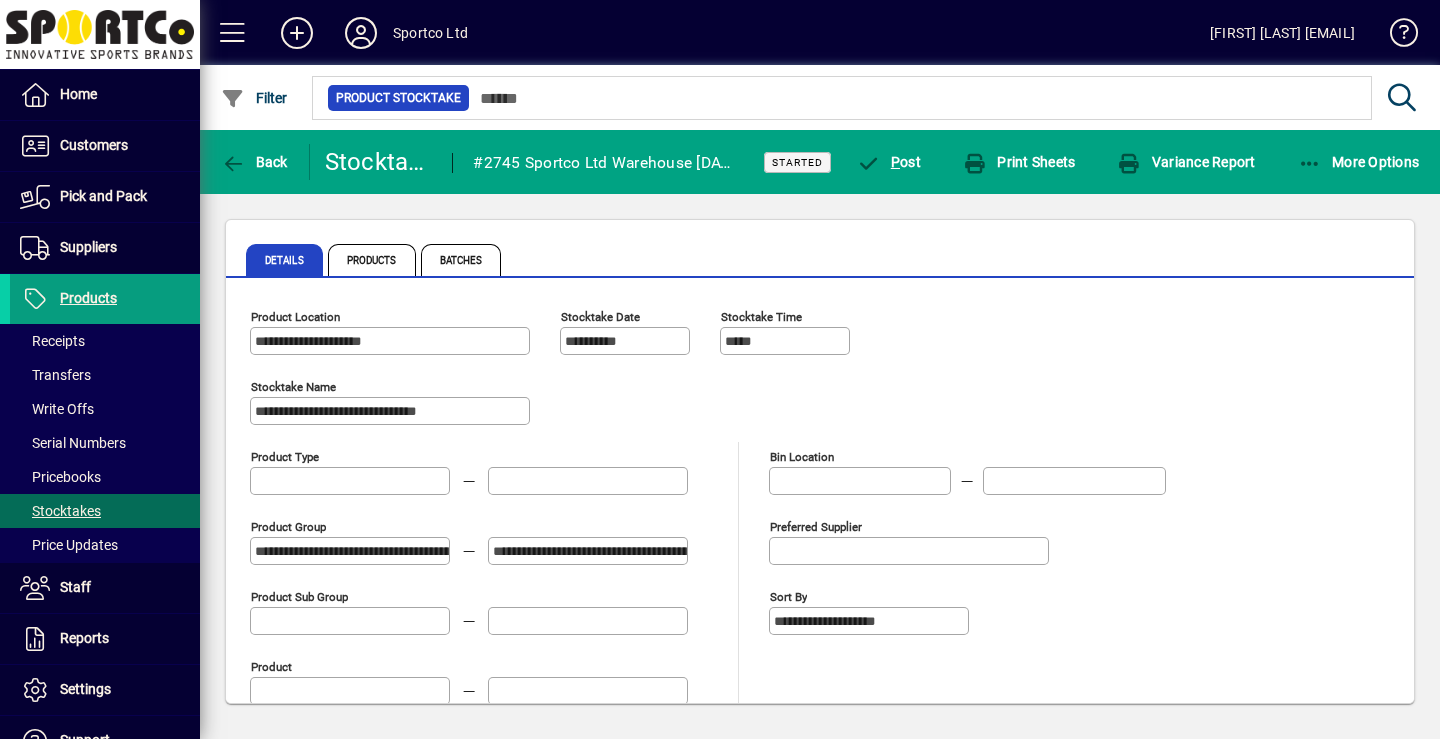 click on "**********" 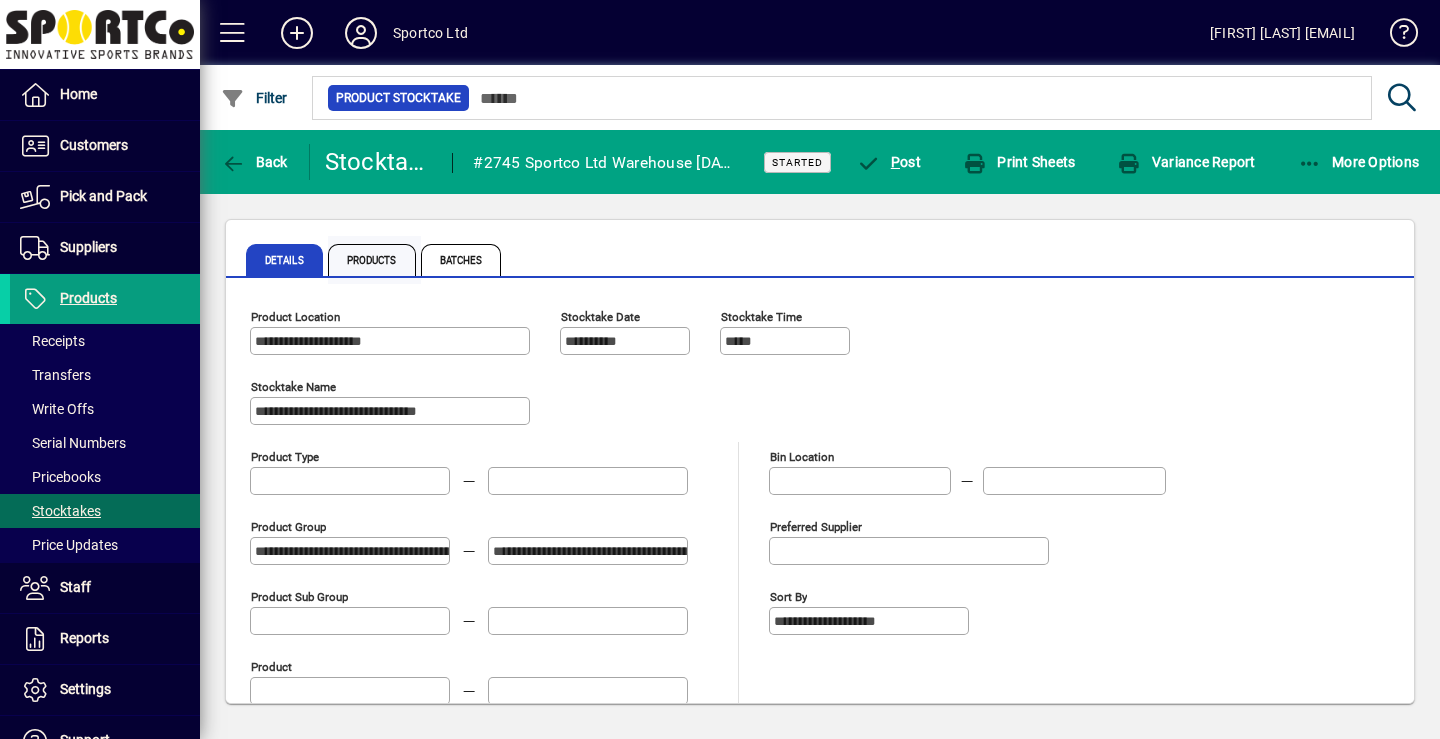 click on "Products" at bounding box center (372, 260) 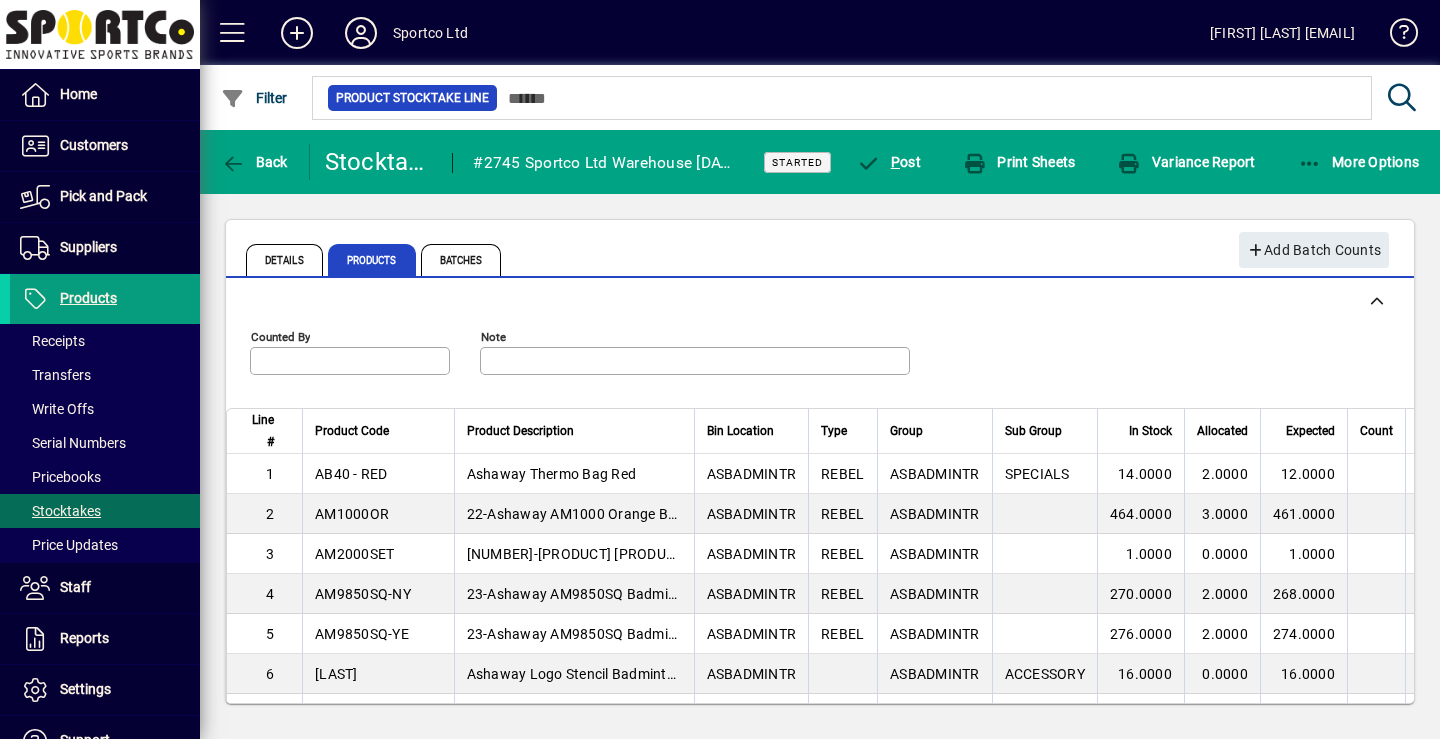 click on "Products" at bounding box center (372, 260) 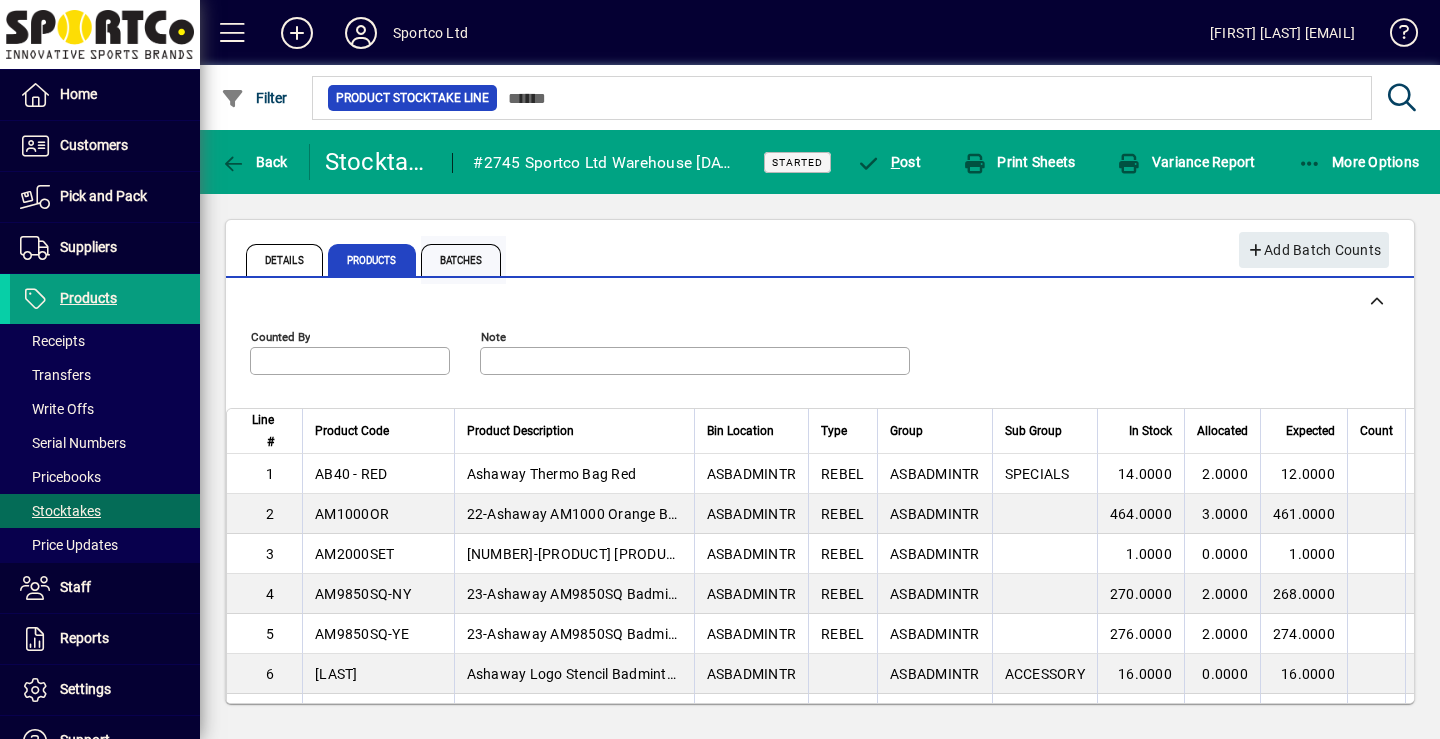 click on "Batches" at bounding box center (461, 260) 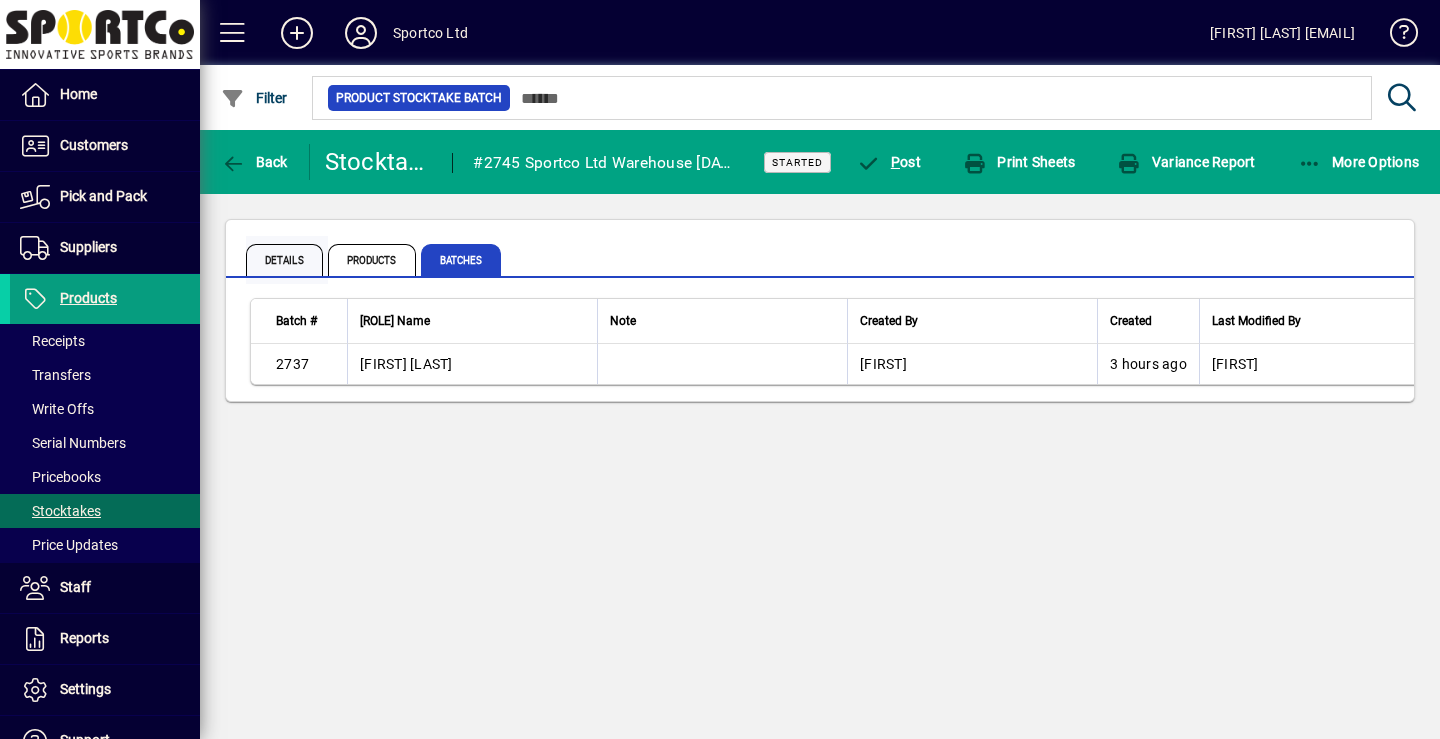 click on "Details" at bounding box center (284, 260) 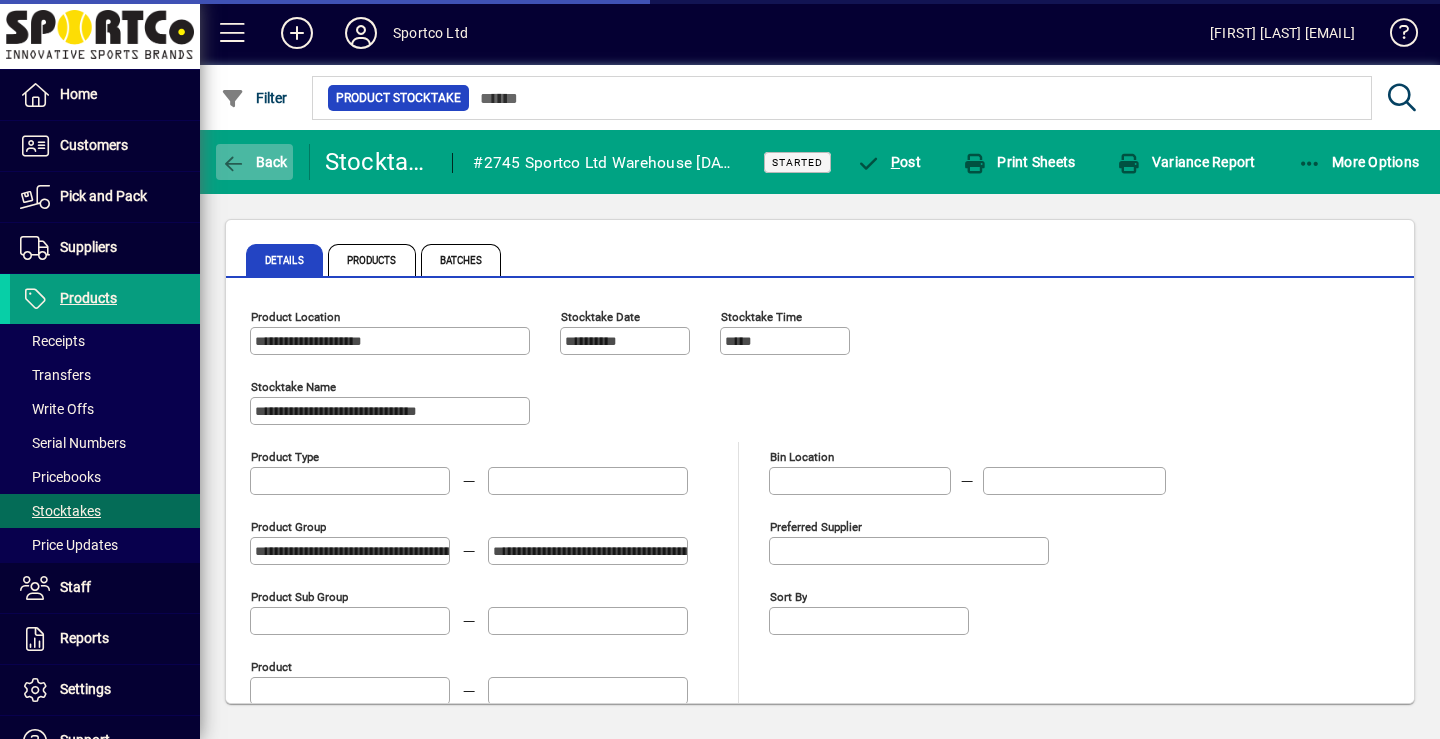 type on "**********" 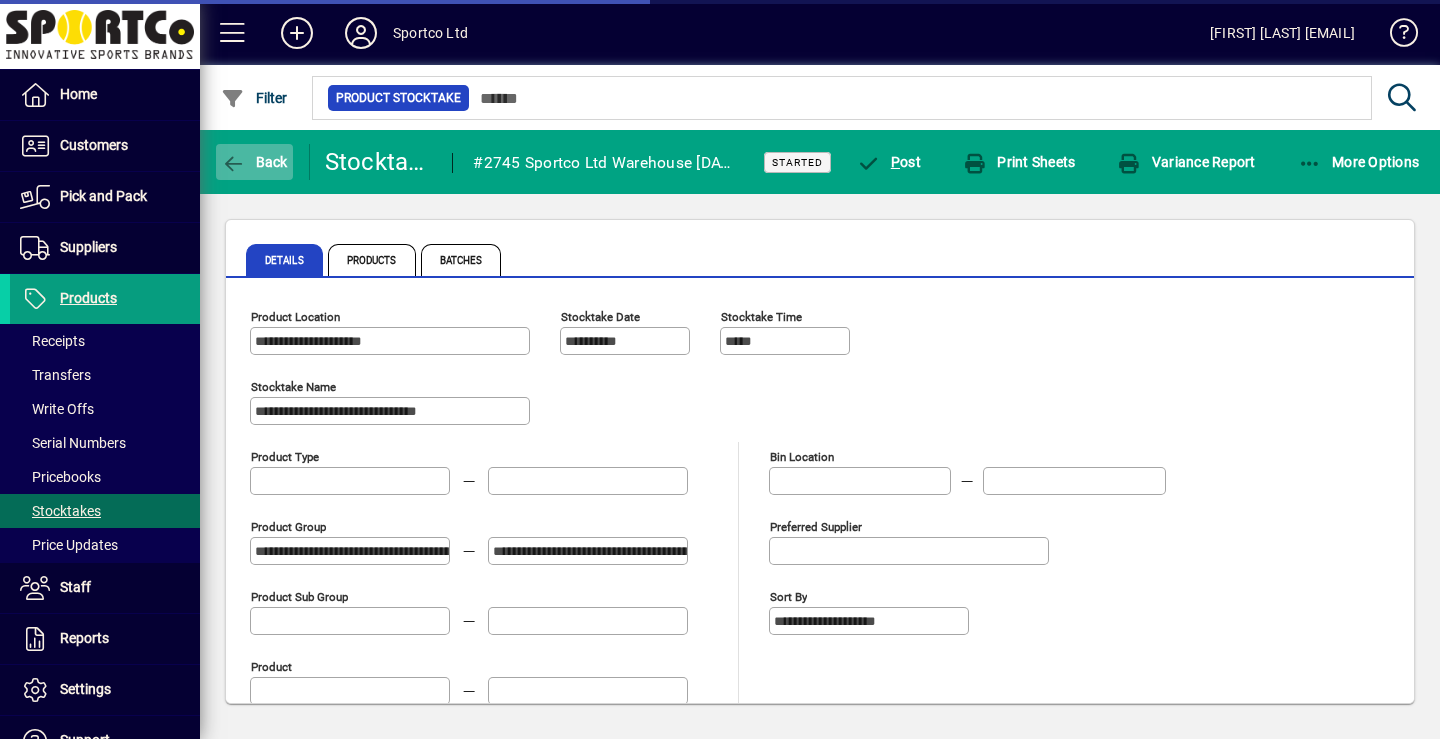 click on "Back" 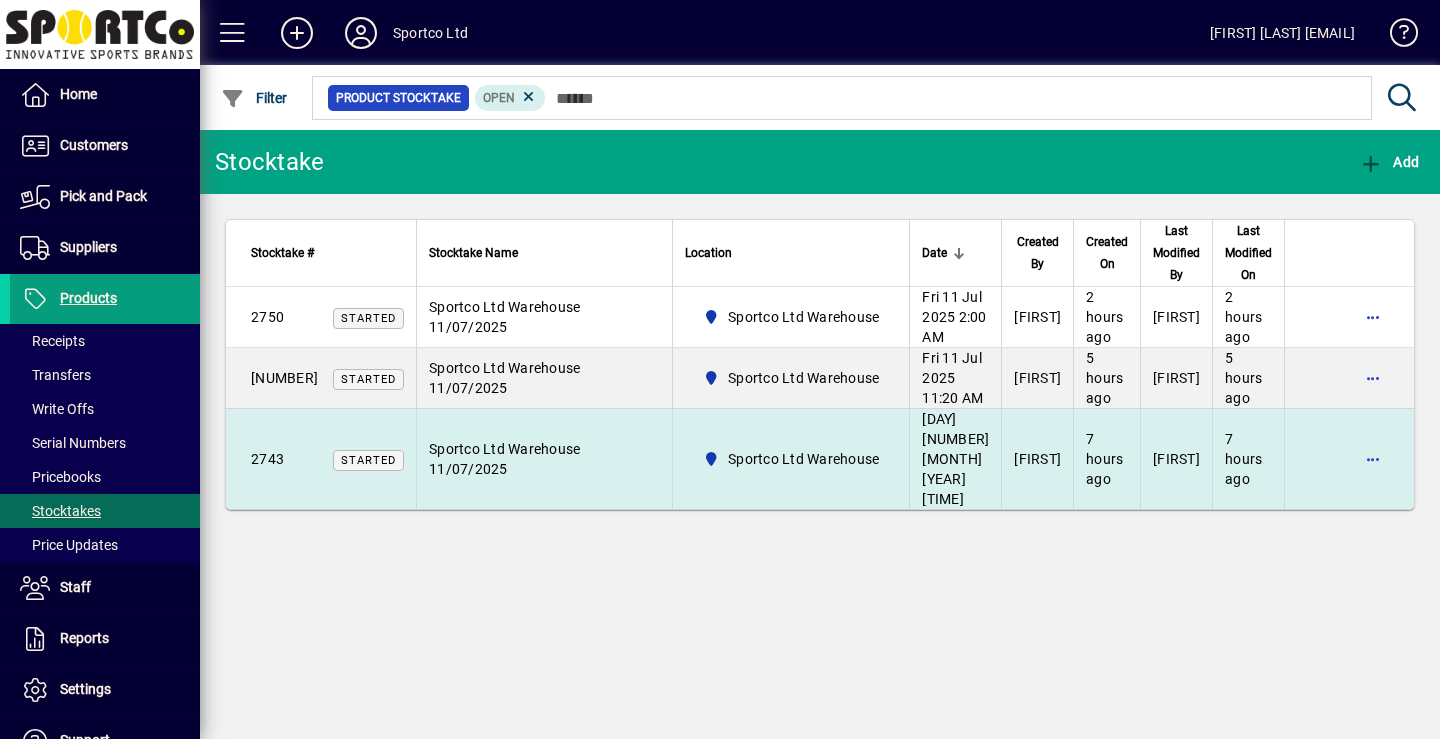 click on "Sportco Ltd Warehouse 11/07/2025" at bounding box center [544, 459] 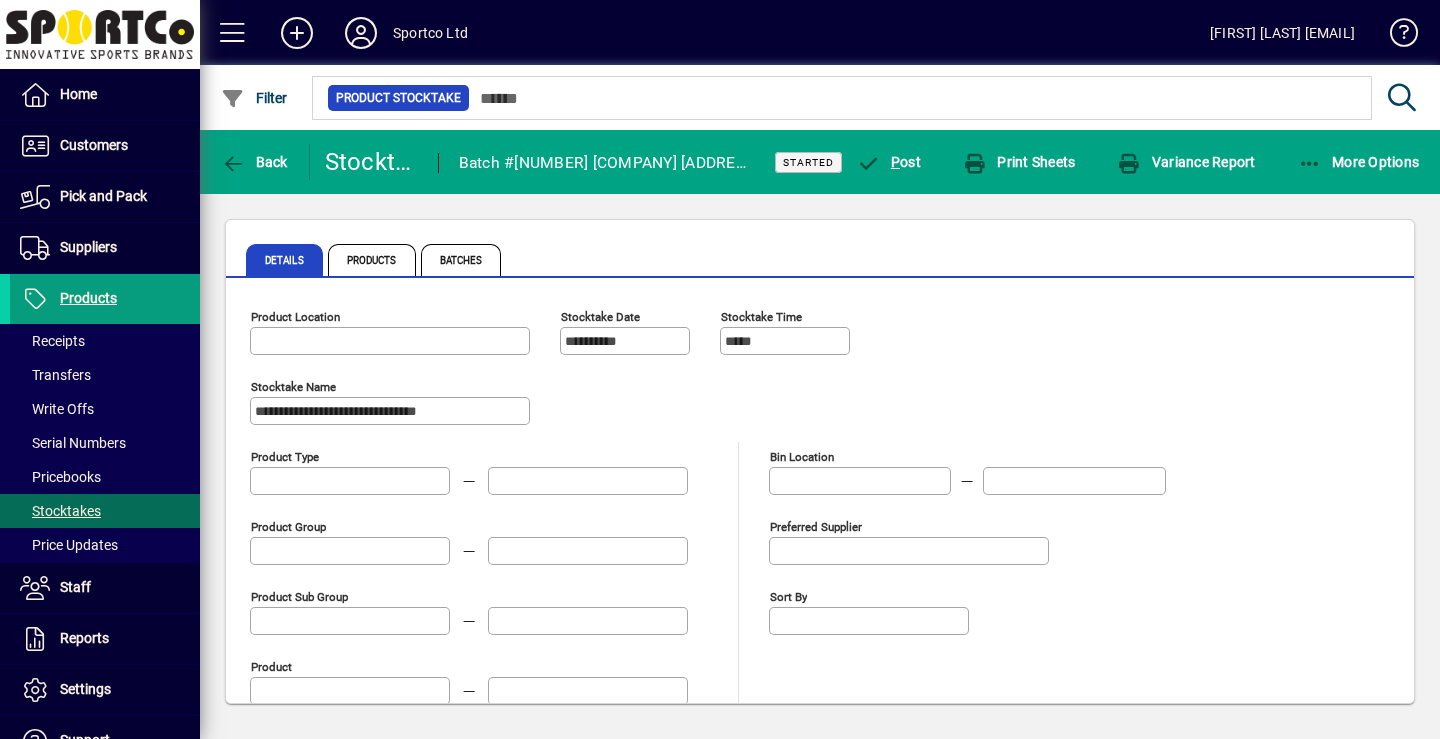 type on "**********" 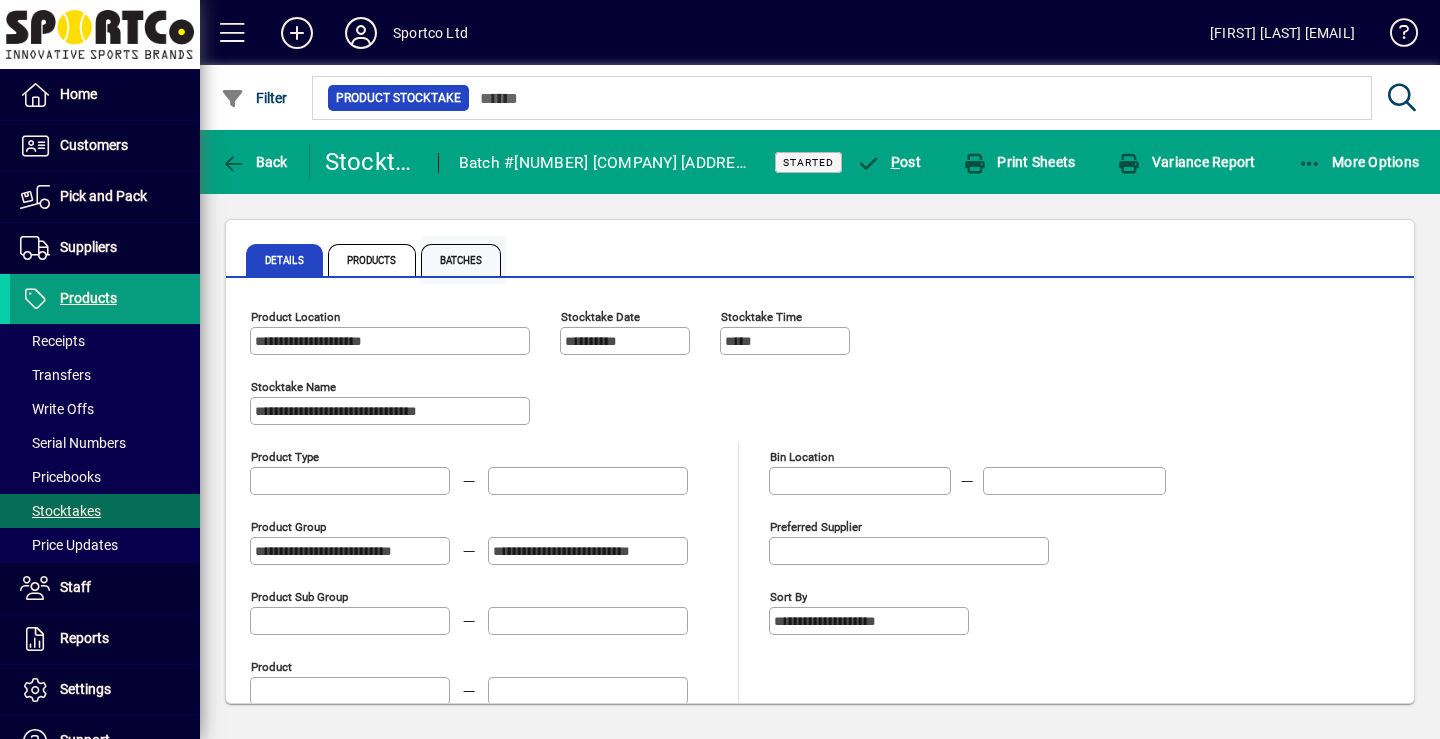 click on "Batches" at bounding box center (461, 260) 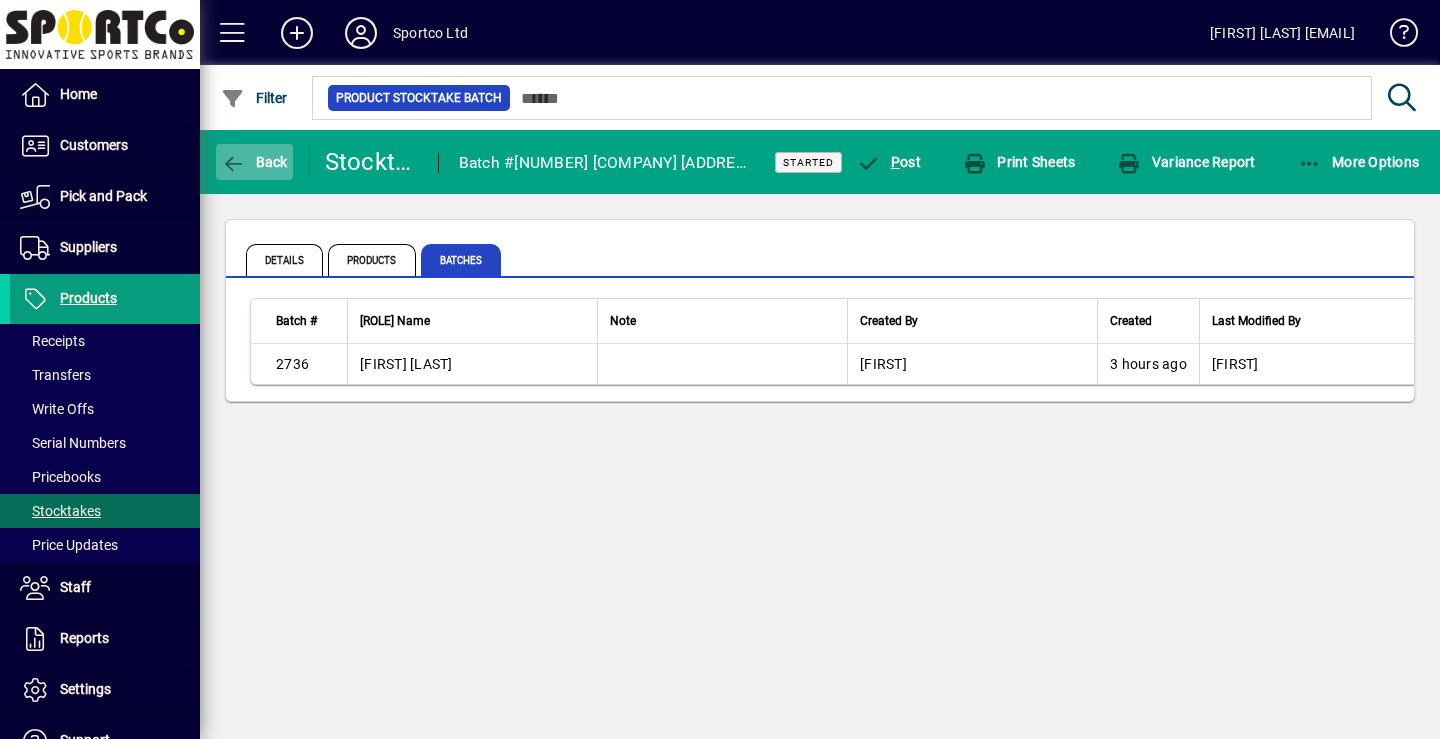 click on "Back" 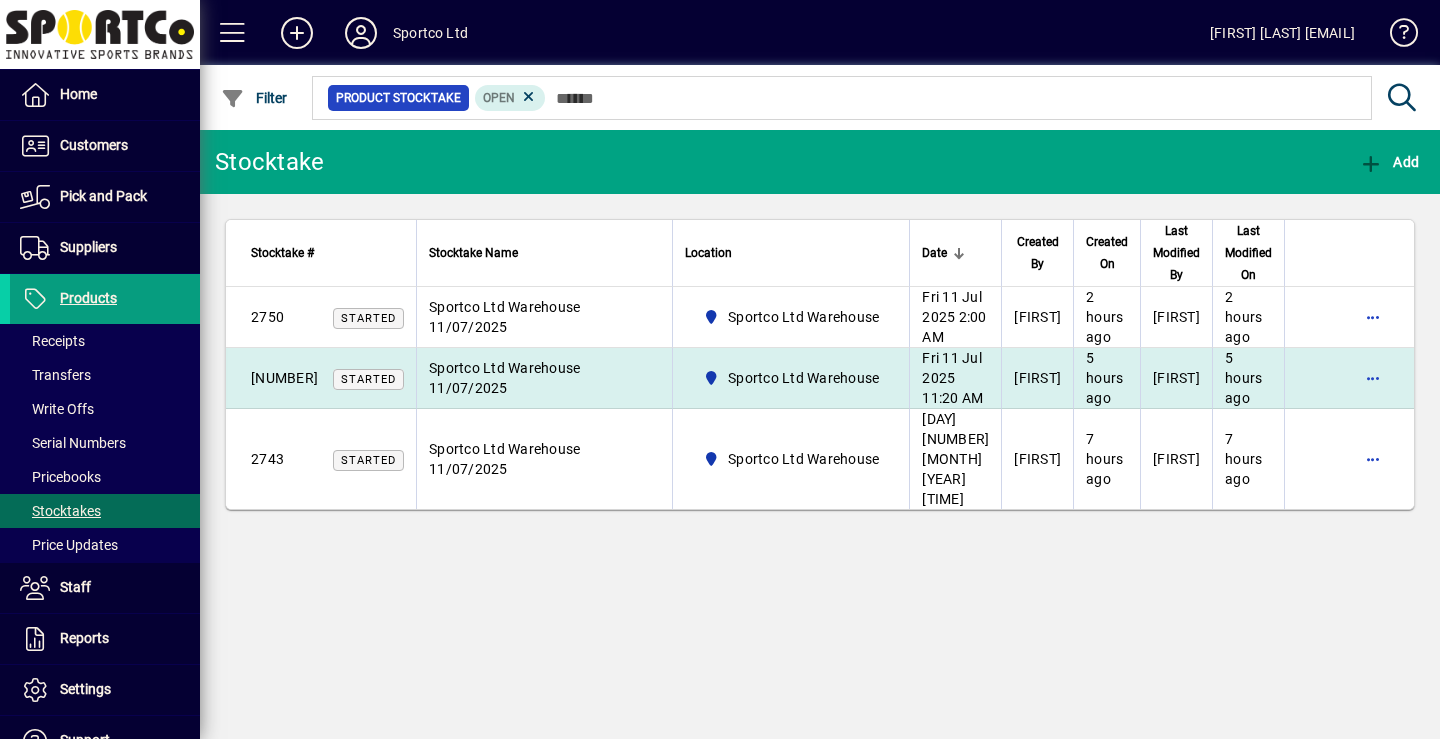 click on "Sportco Ltd Warehouse 11/07/2025" at bounding box center [504, 378] 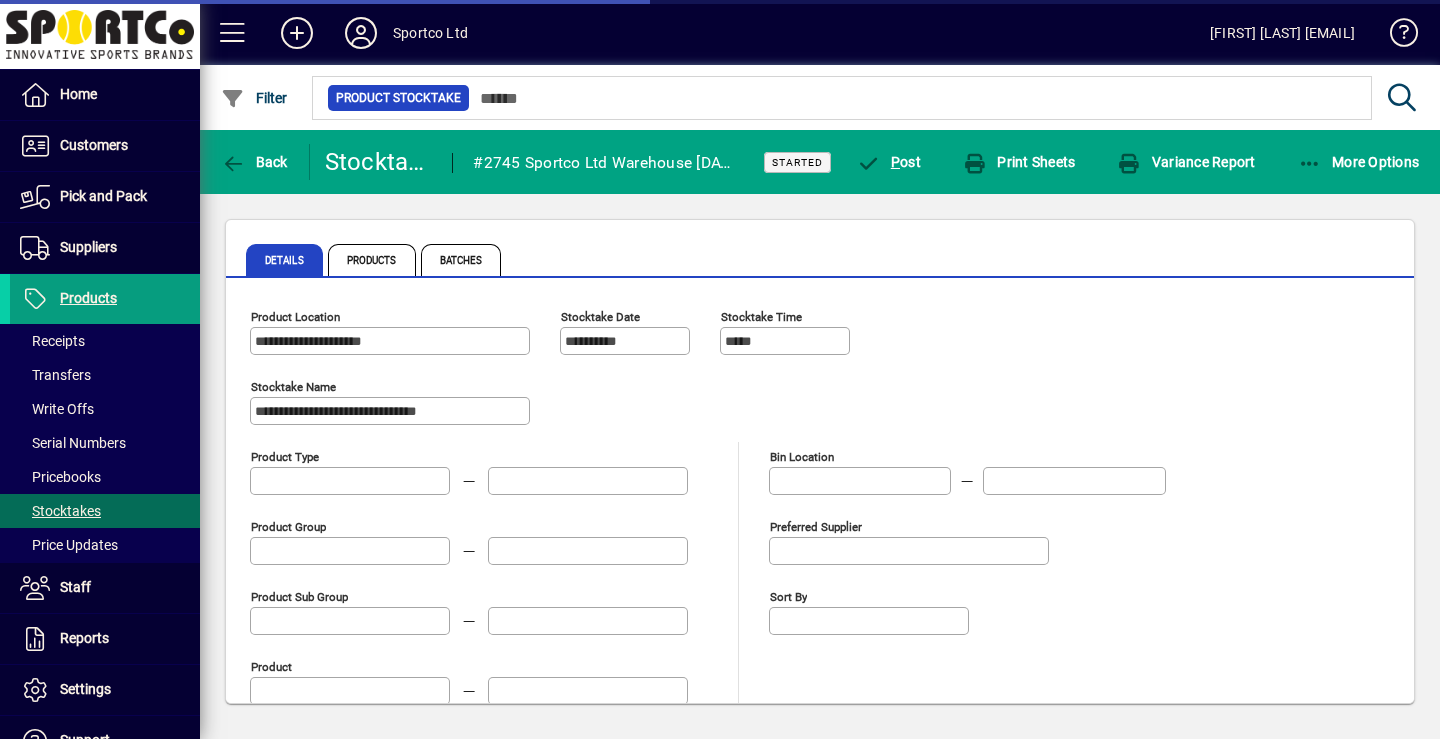 type on "**********" 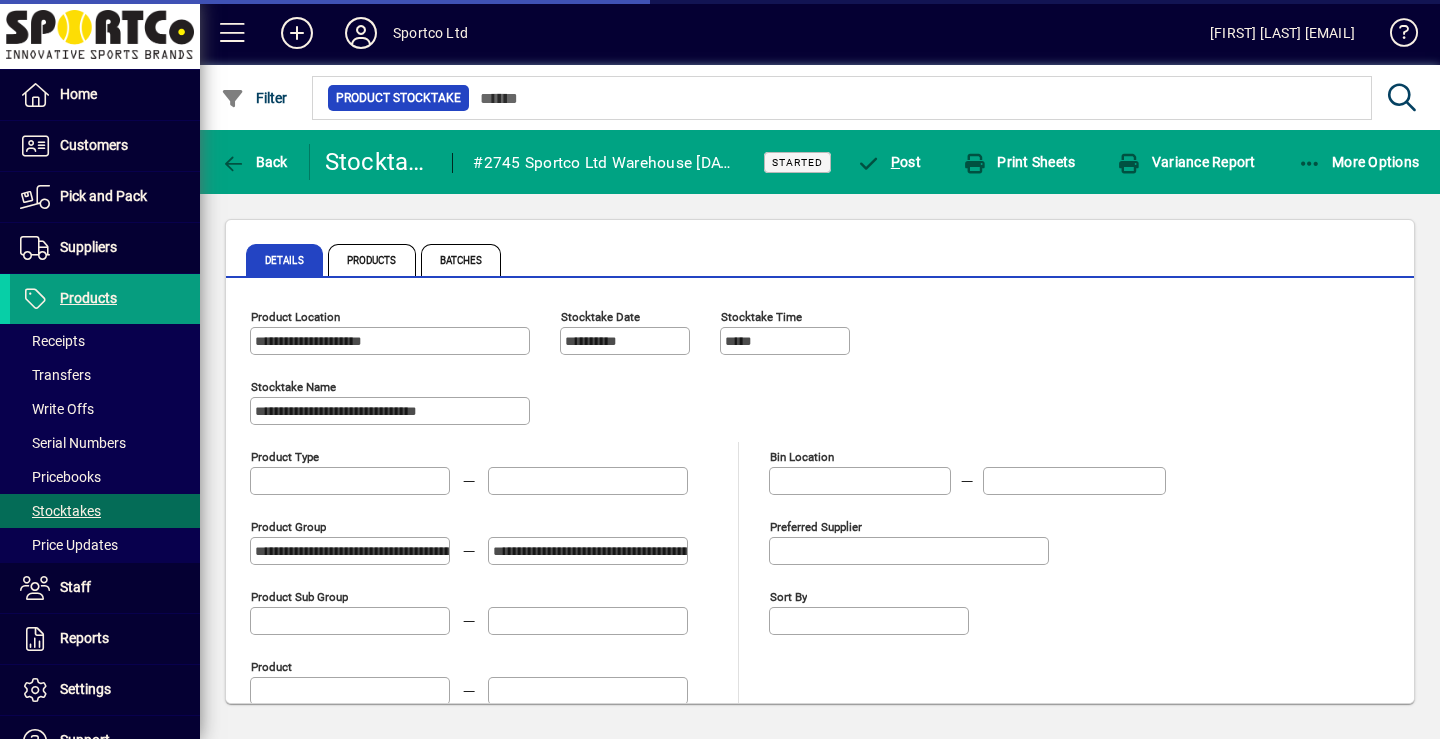 type on "**********" 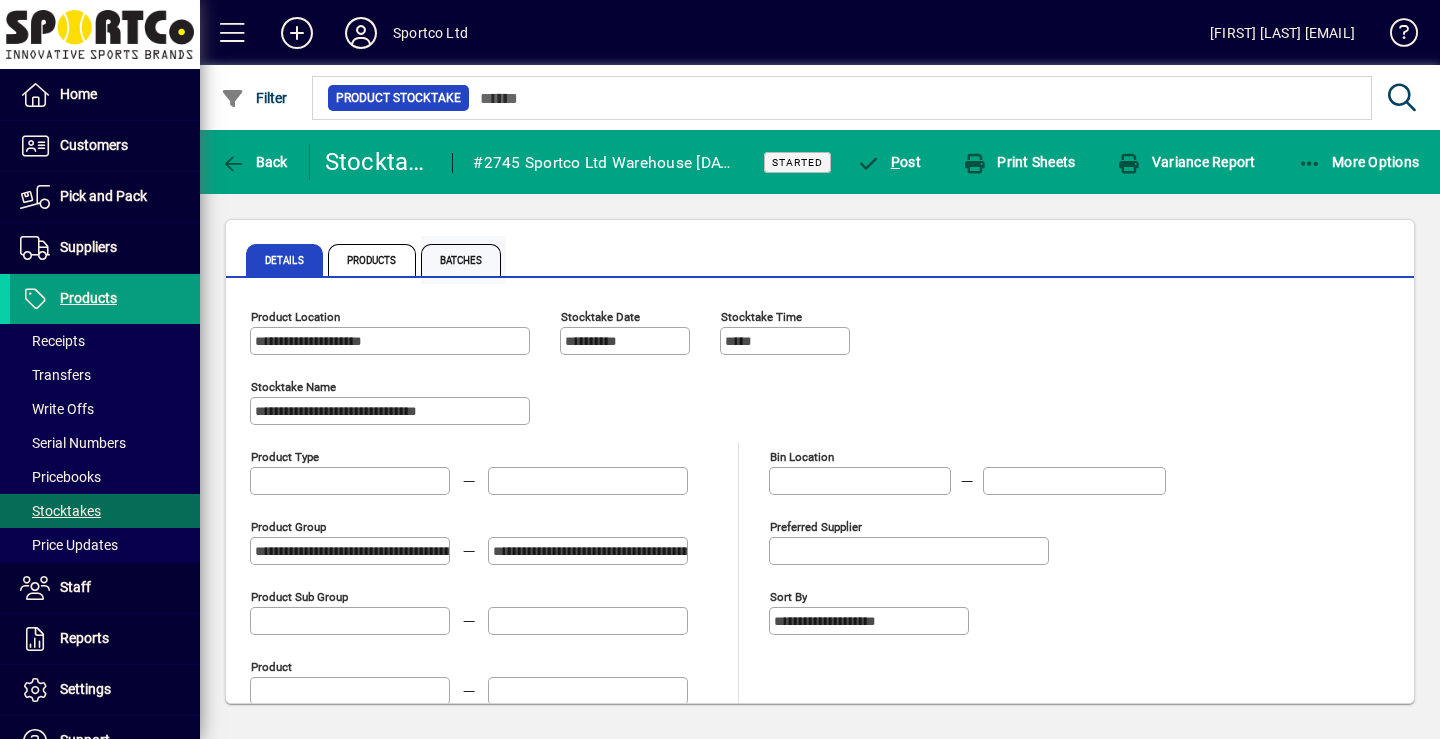 click on "Batches" at bounding box center (461, 260) 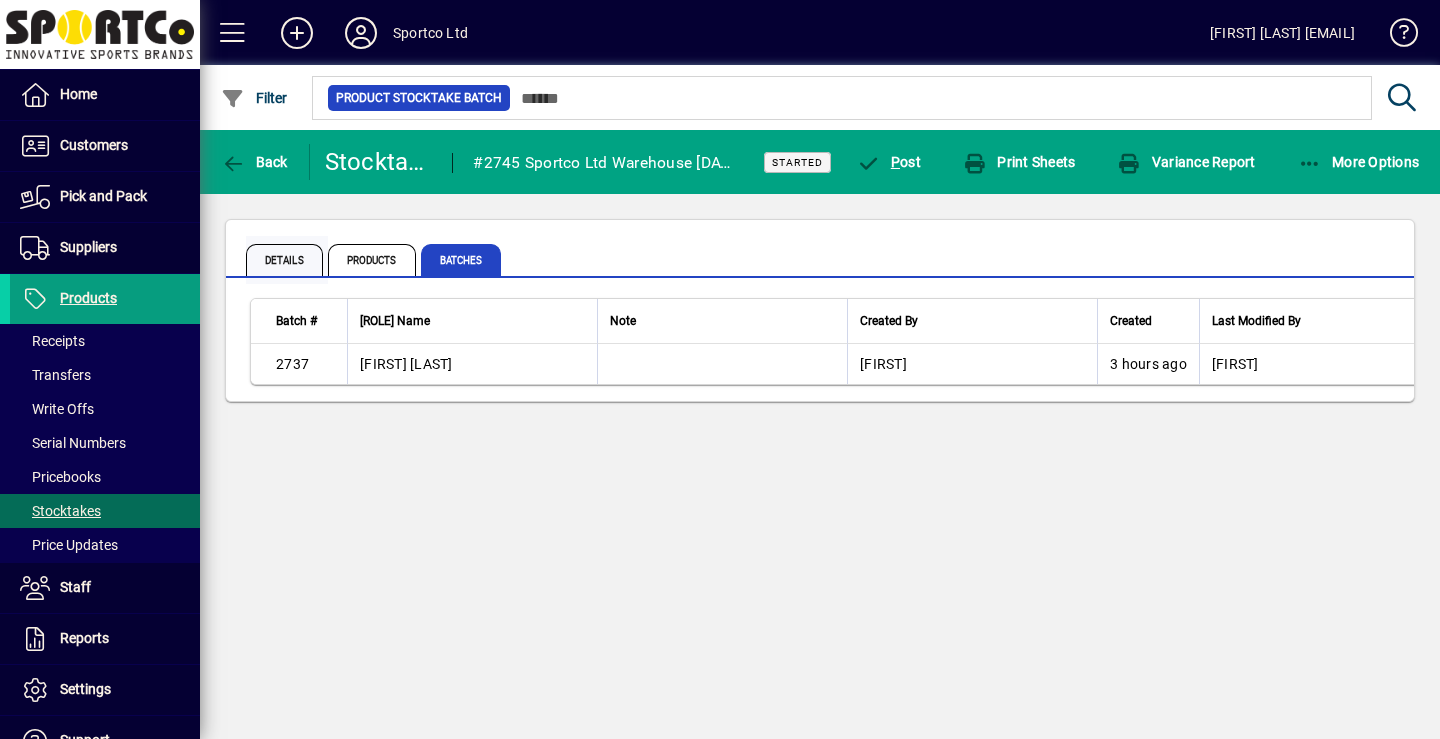 click on "Details" at bounding box center (284, 260) 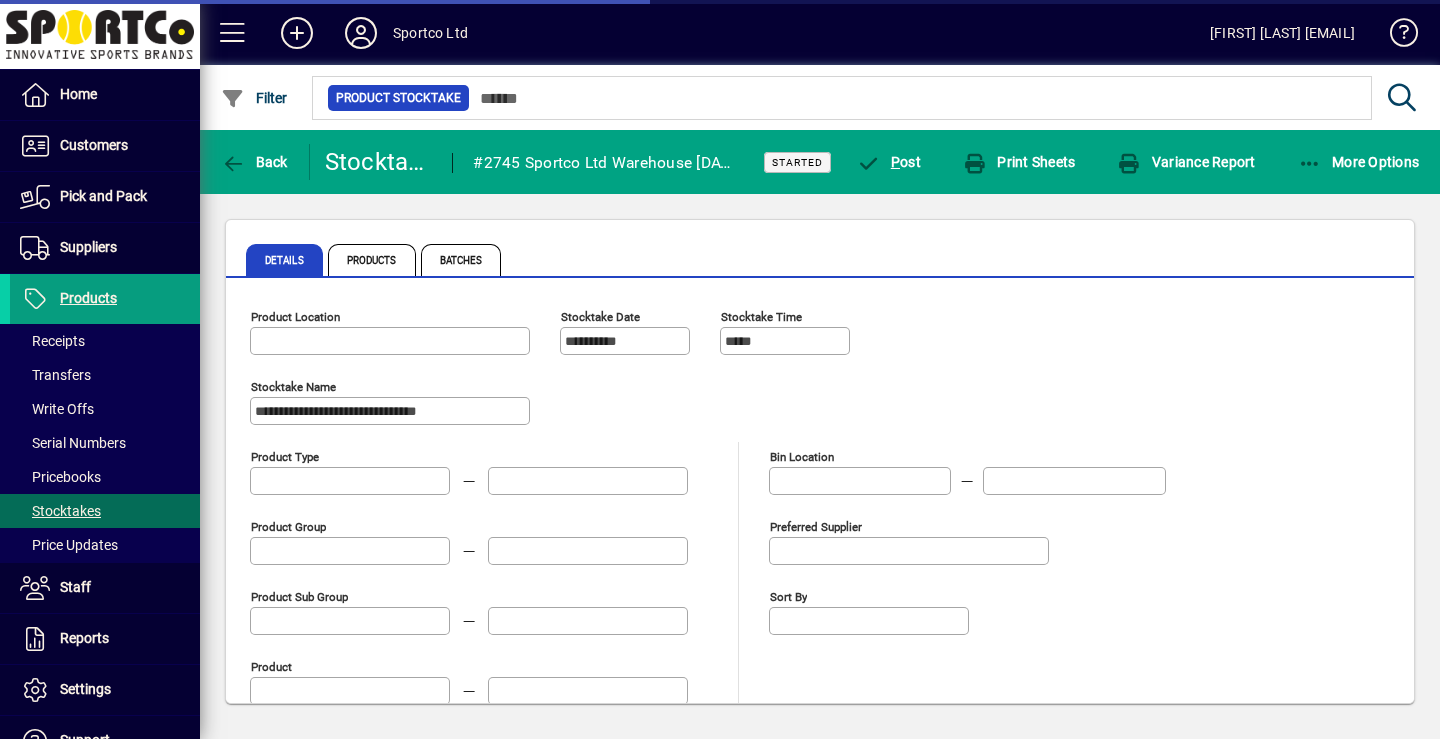 type on "**********" 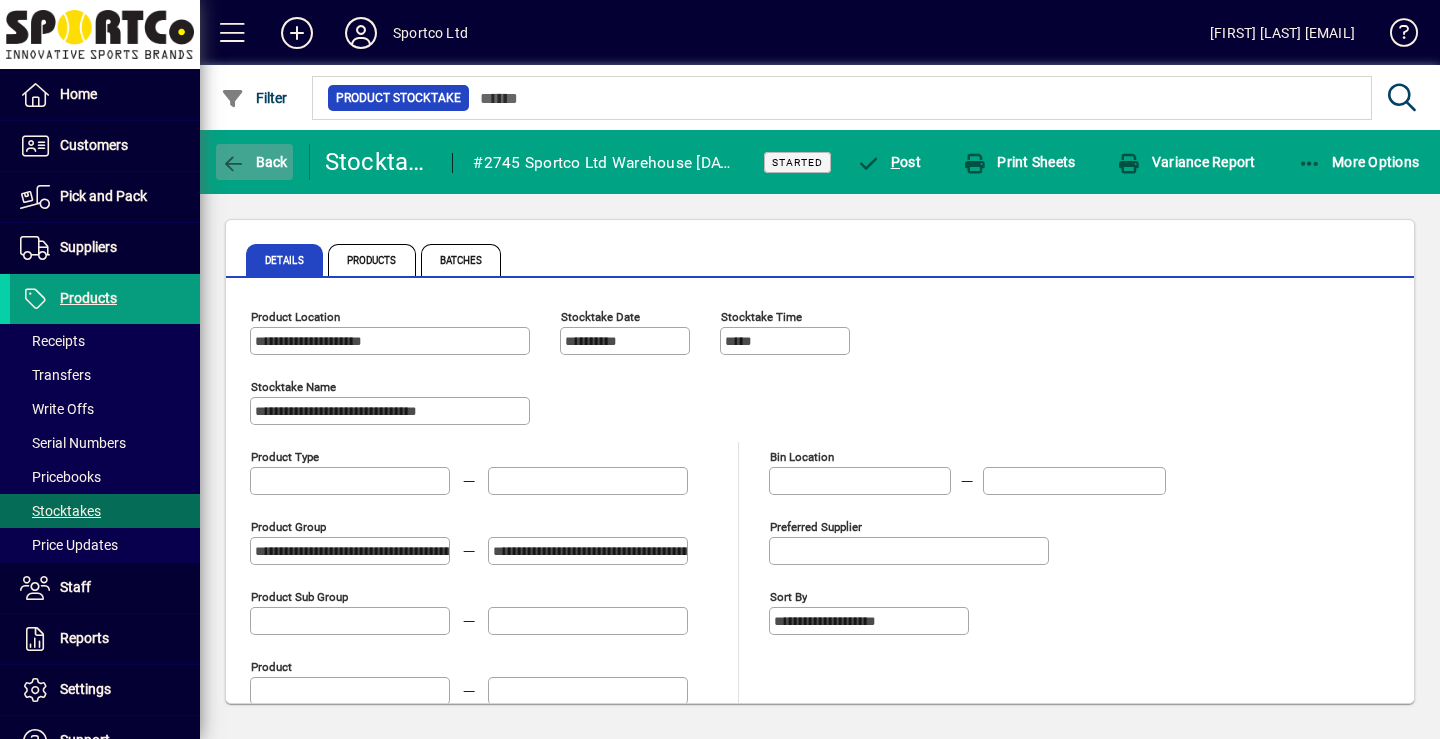 click 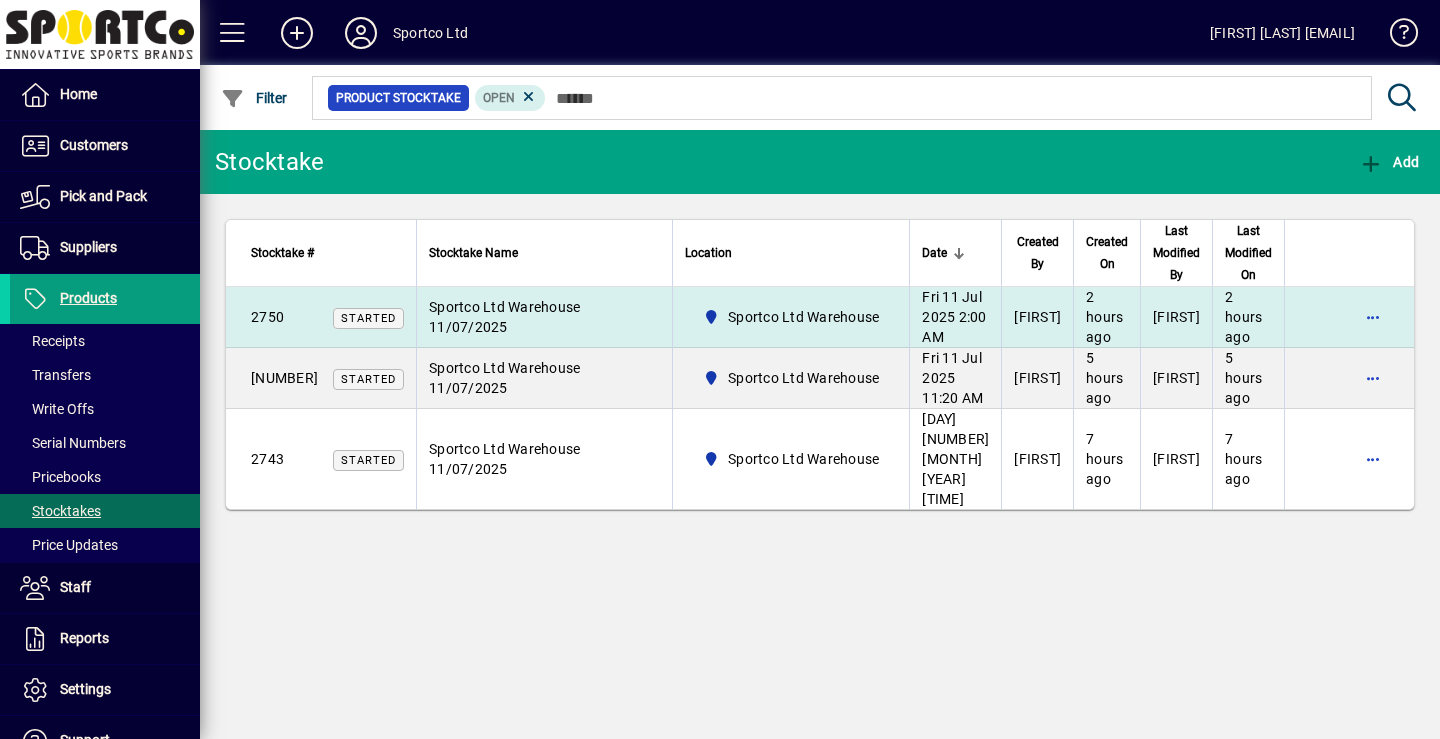 click on "Sportco Ltd Warehouse 11/07/2025" at bounding box center (504, 317) 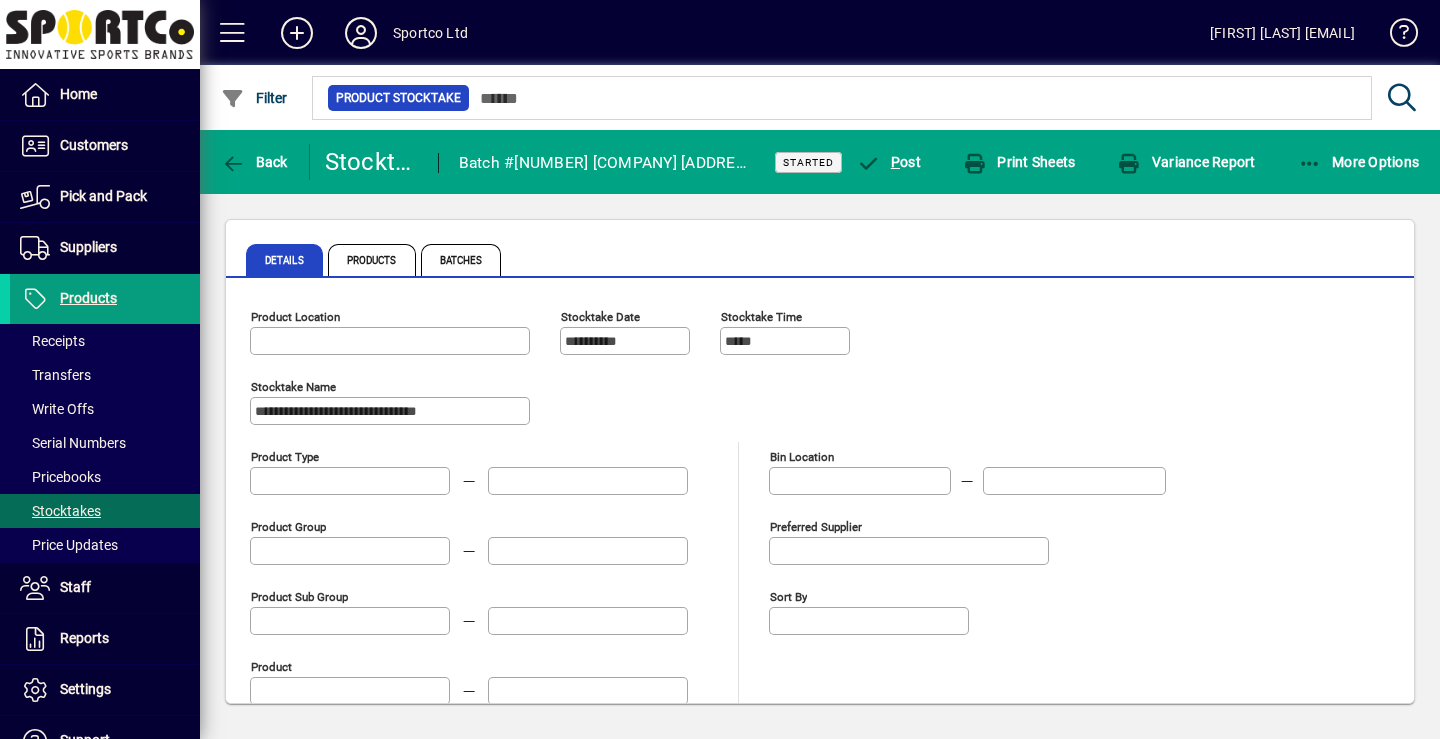 type on "**********" 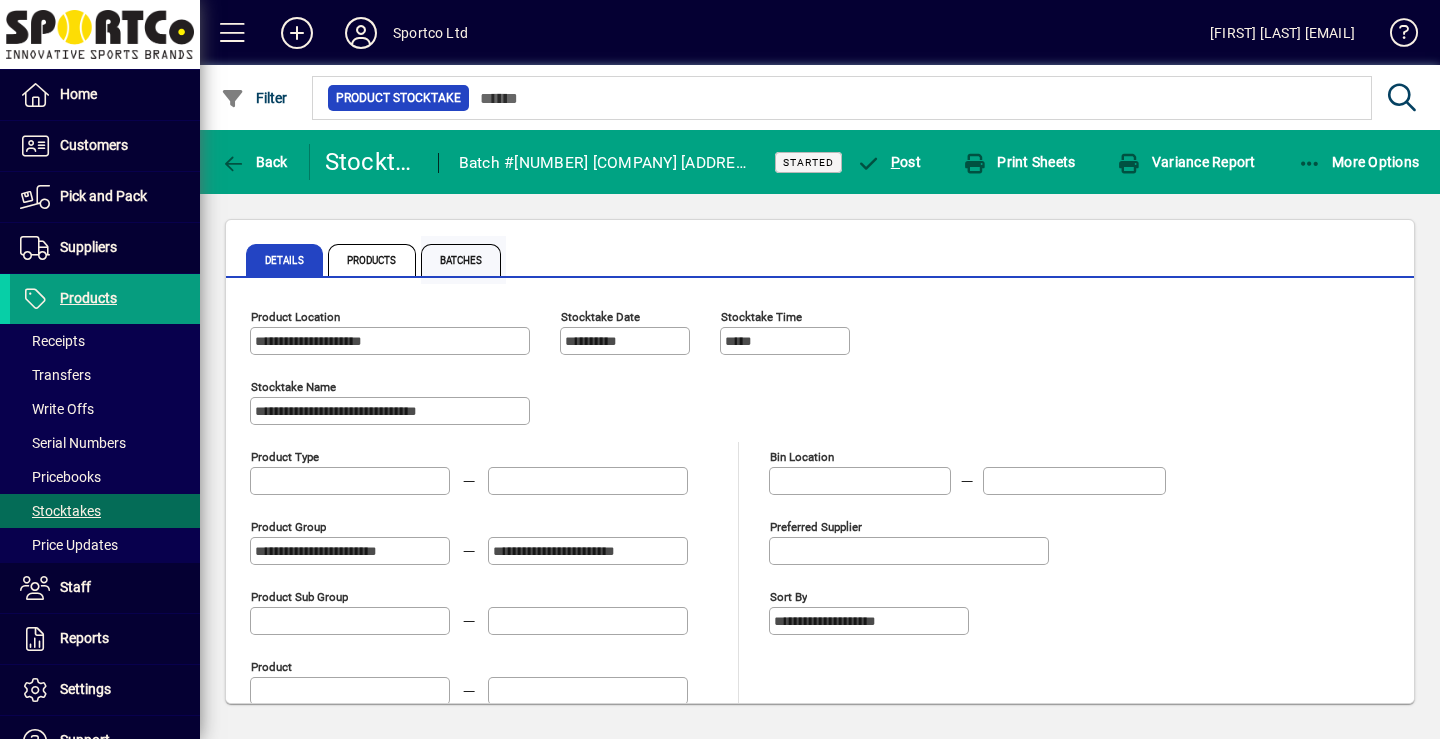 click on "Batches" at bounding box center (461, 260) 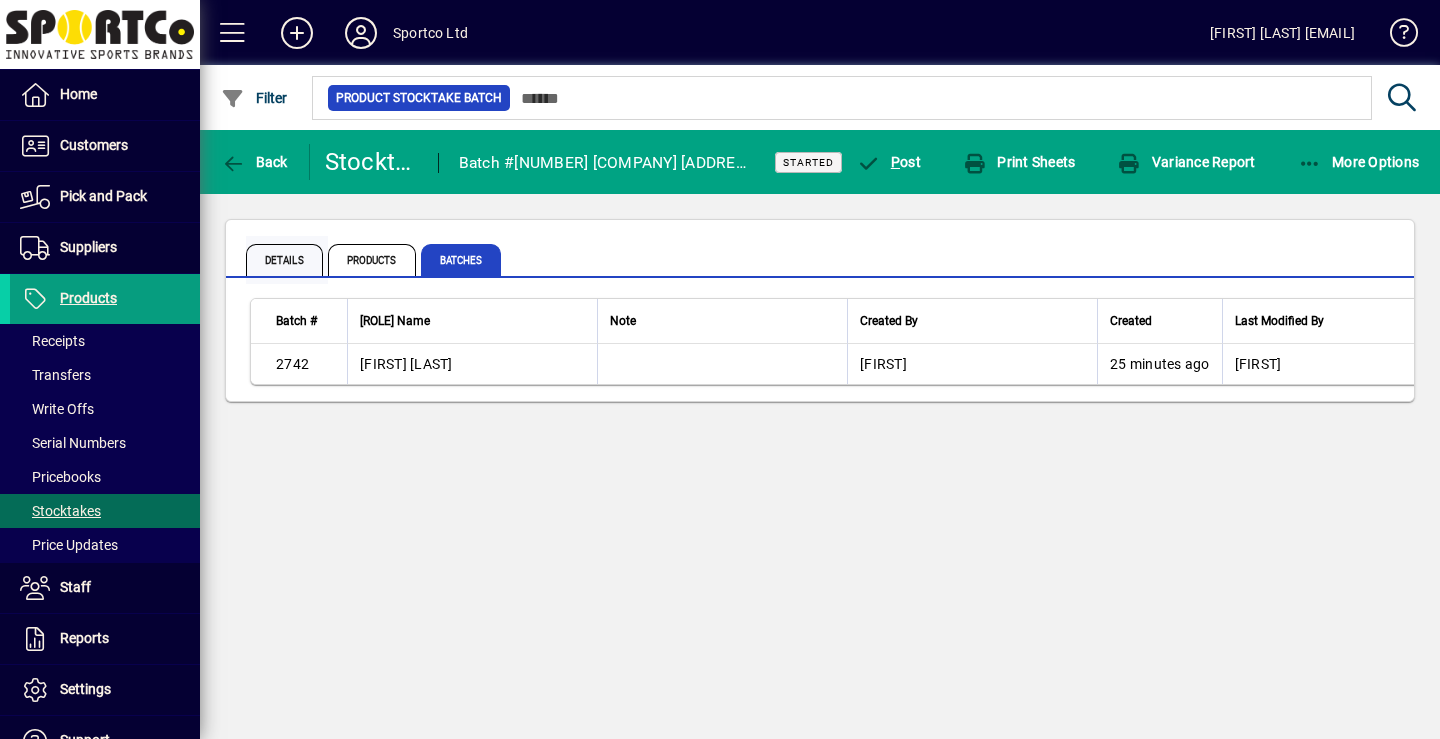 click on "Details" at bounding box center (284, 260) 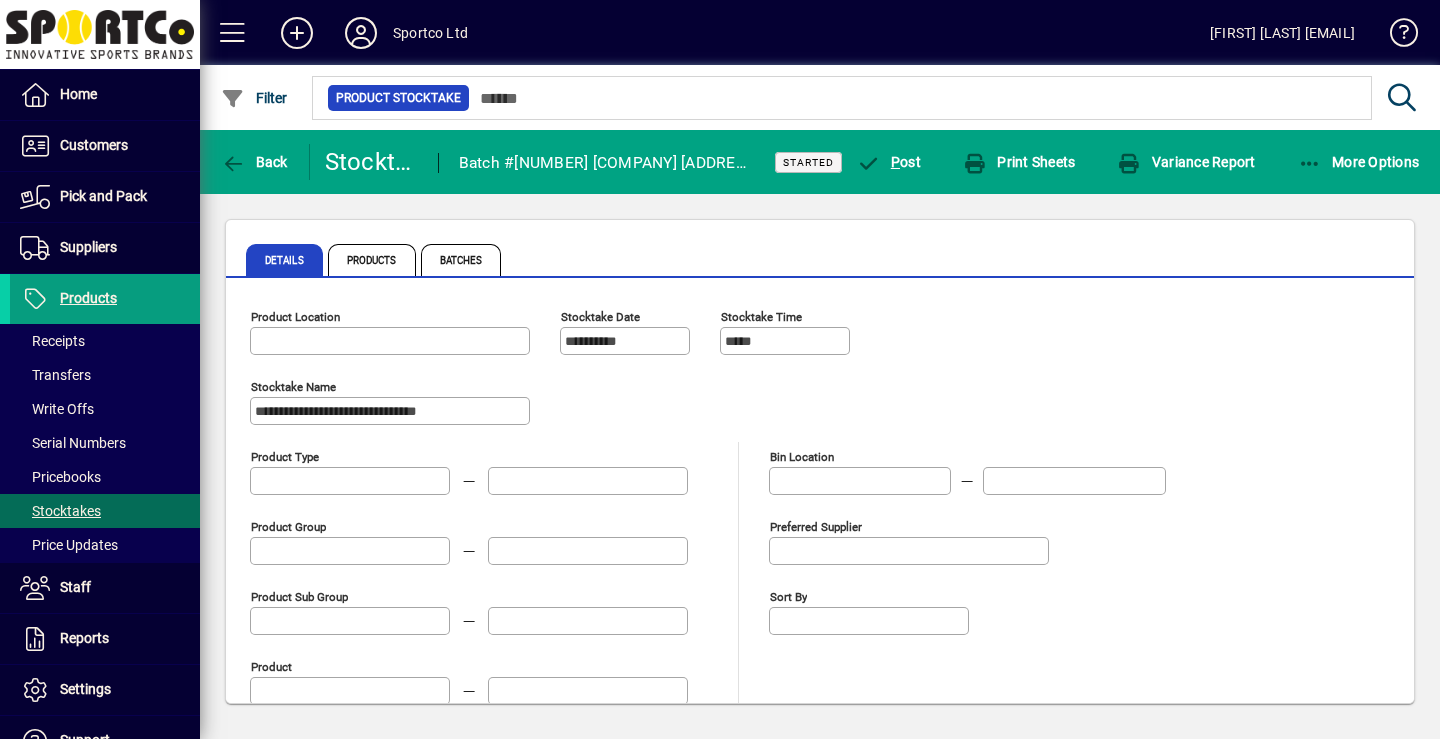 type on "**********" 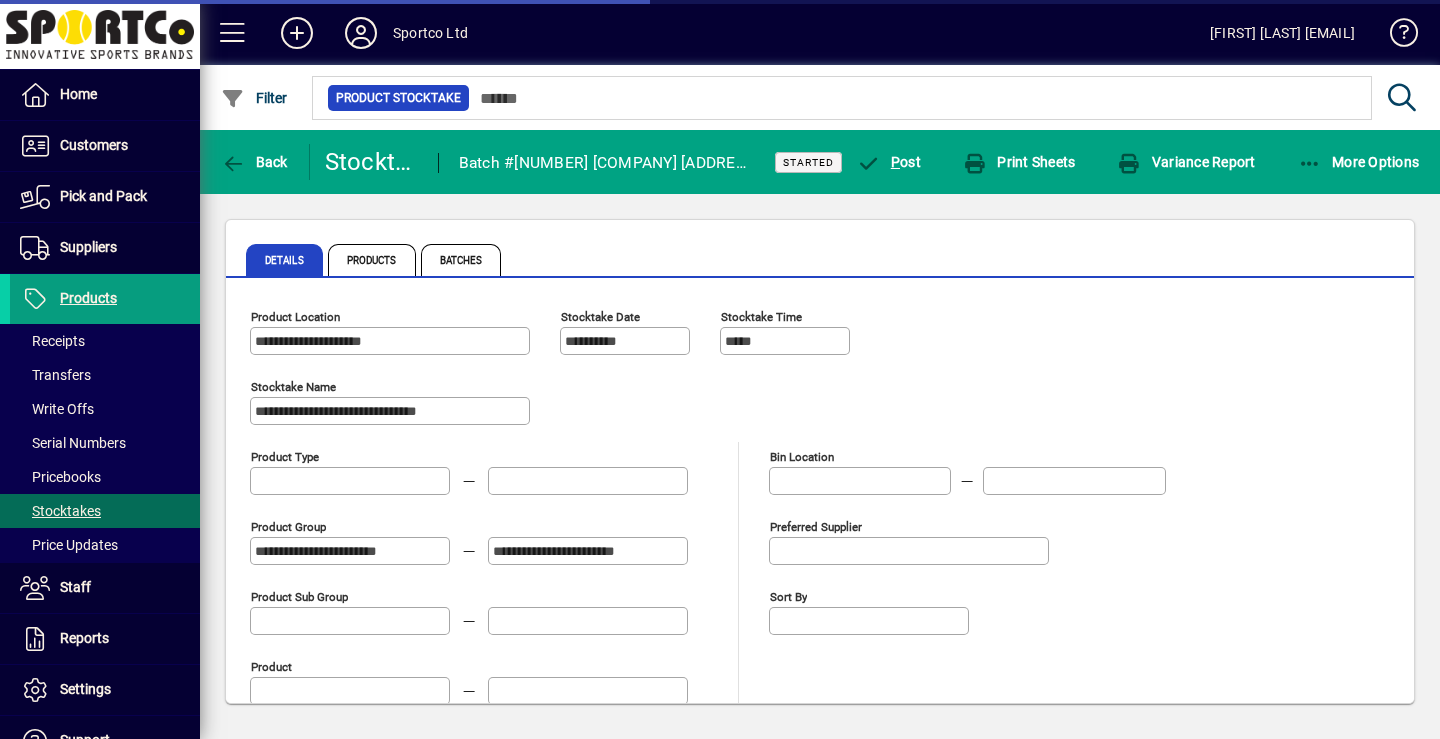 type on "**********" 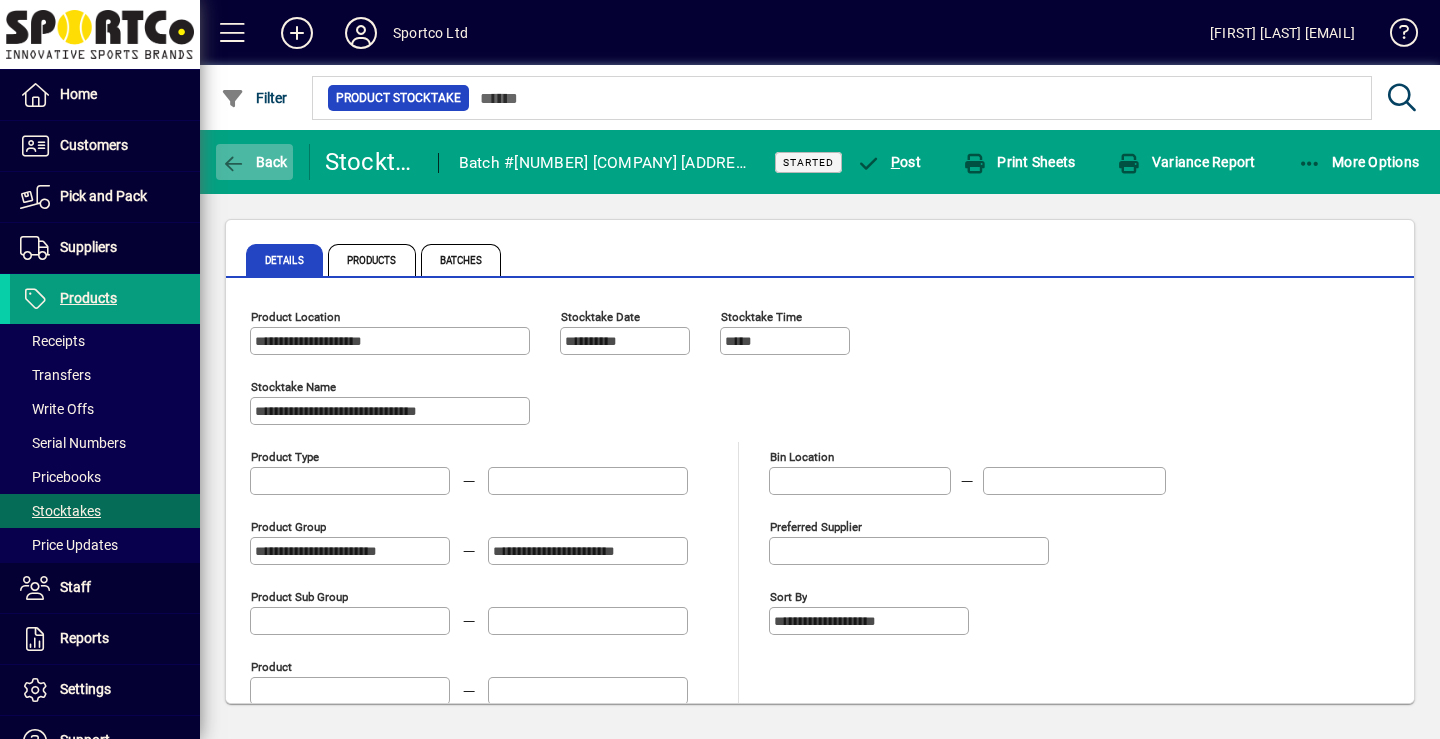 click 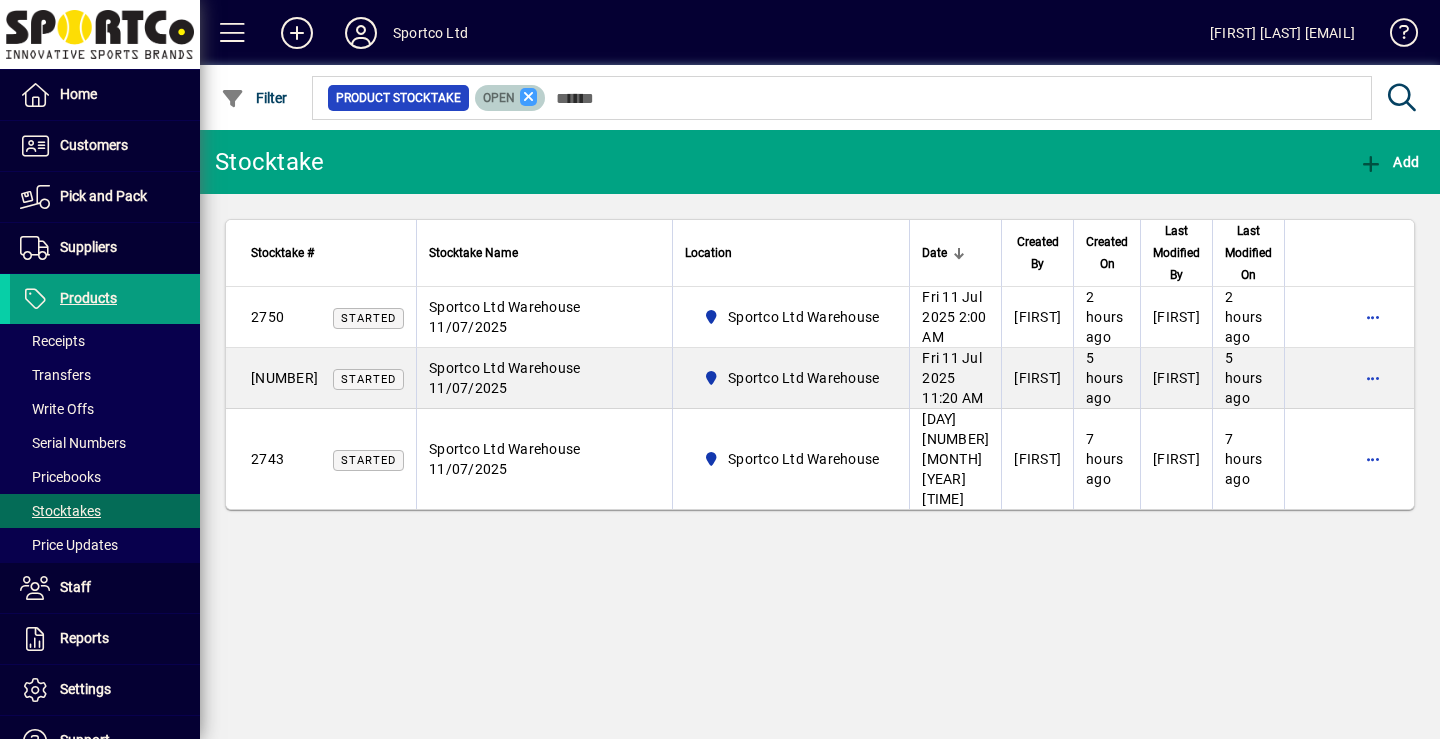 click at bounding box center (529, 97) 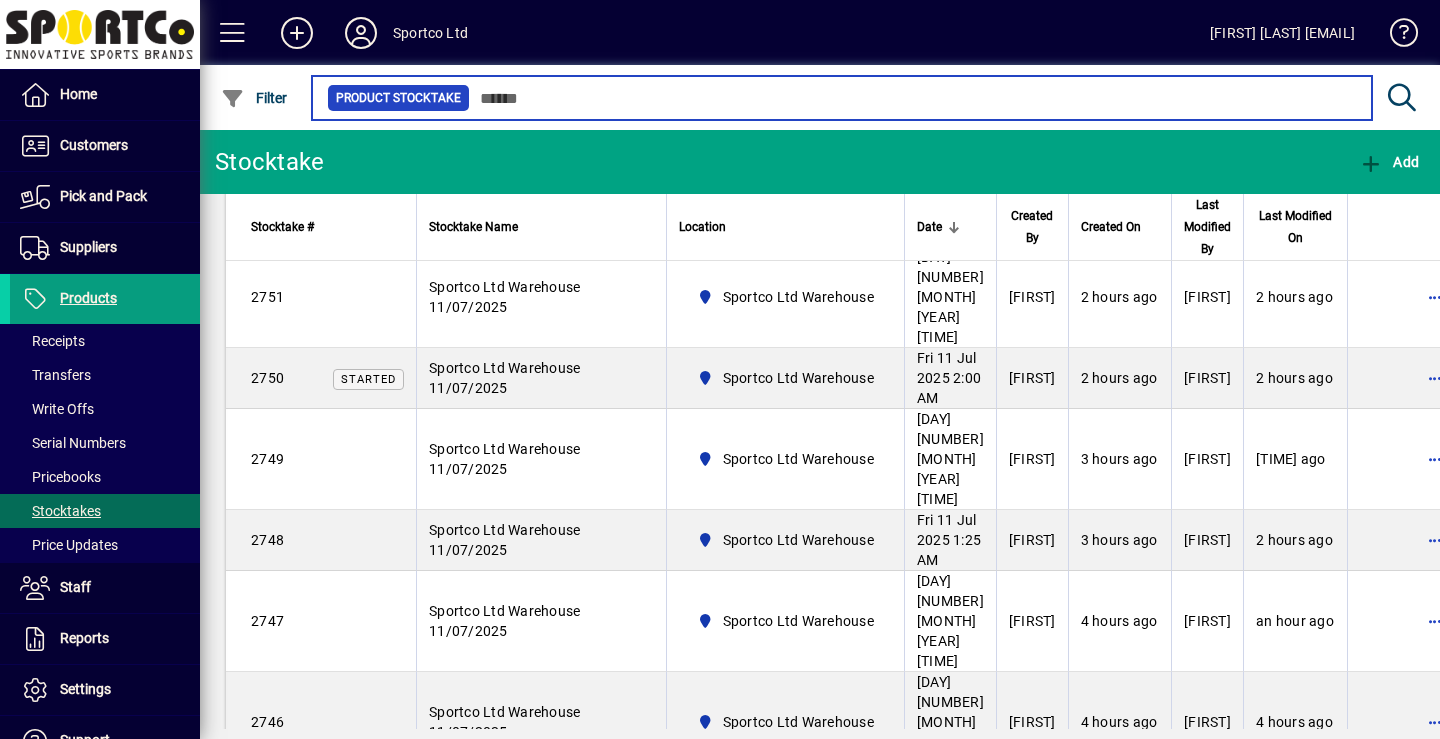 scroll, scrollTop: 508, scrollLeft: 0, axis: vertical 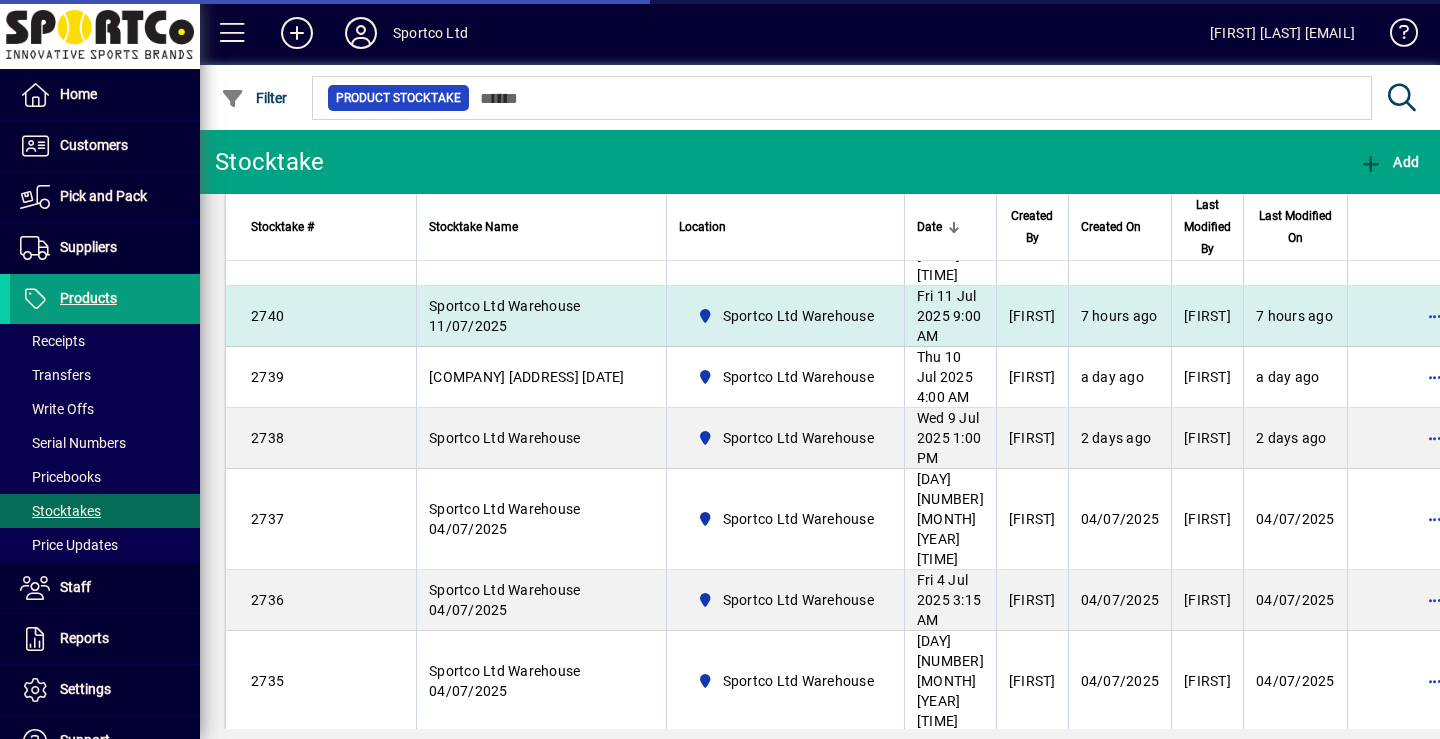 click on "2740" at bounding box center [327, 316] 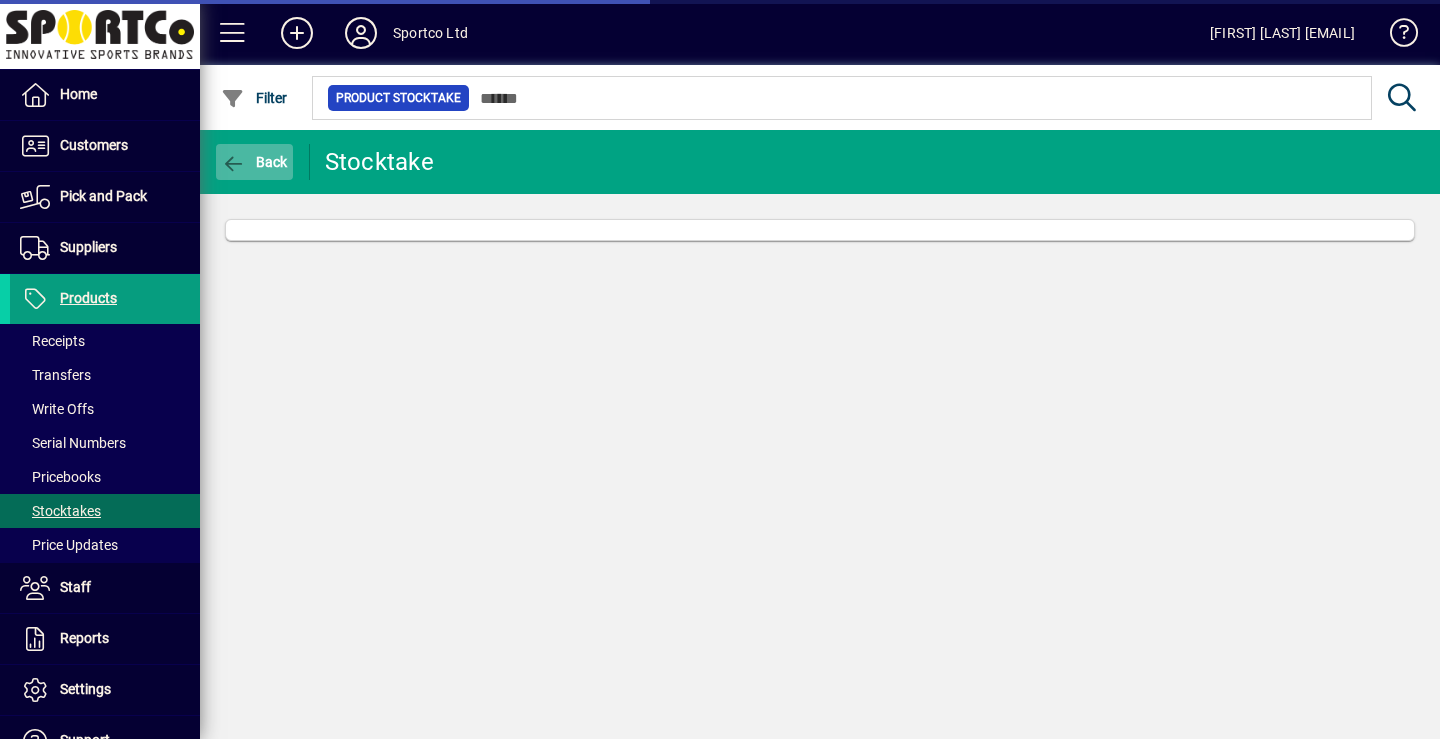click 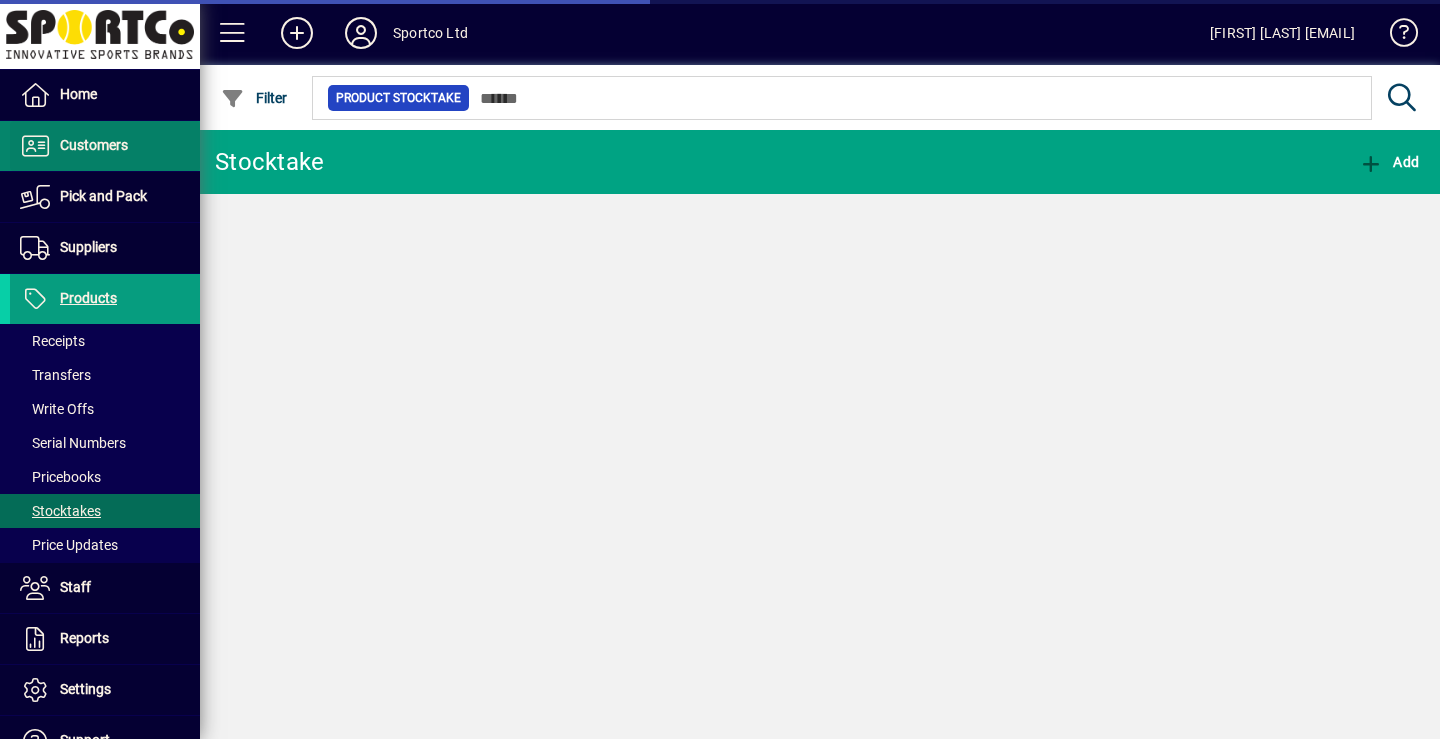 click on "Customers" at bounding box center (94, 145) 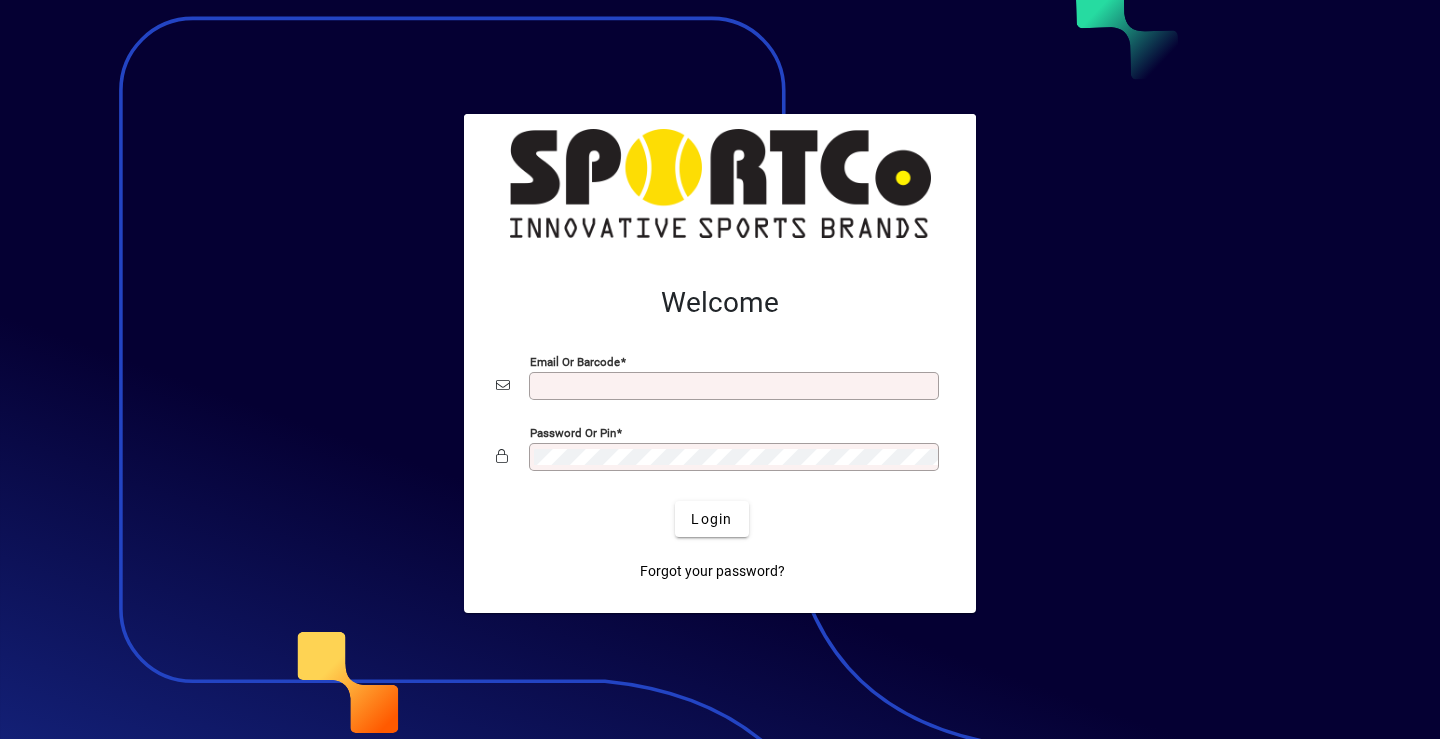 scroll, scrollTop: 0, scrollLeft: 0, axis: both 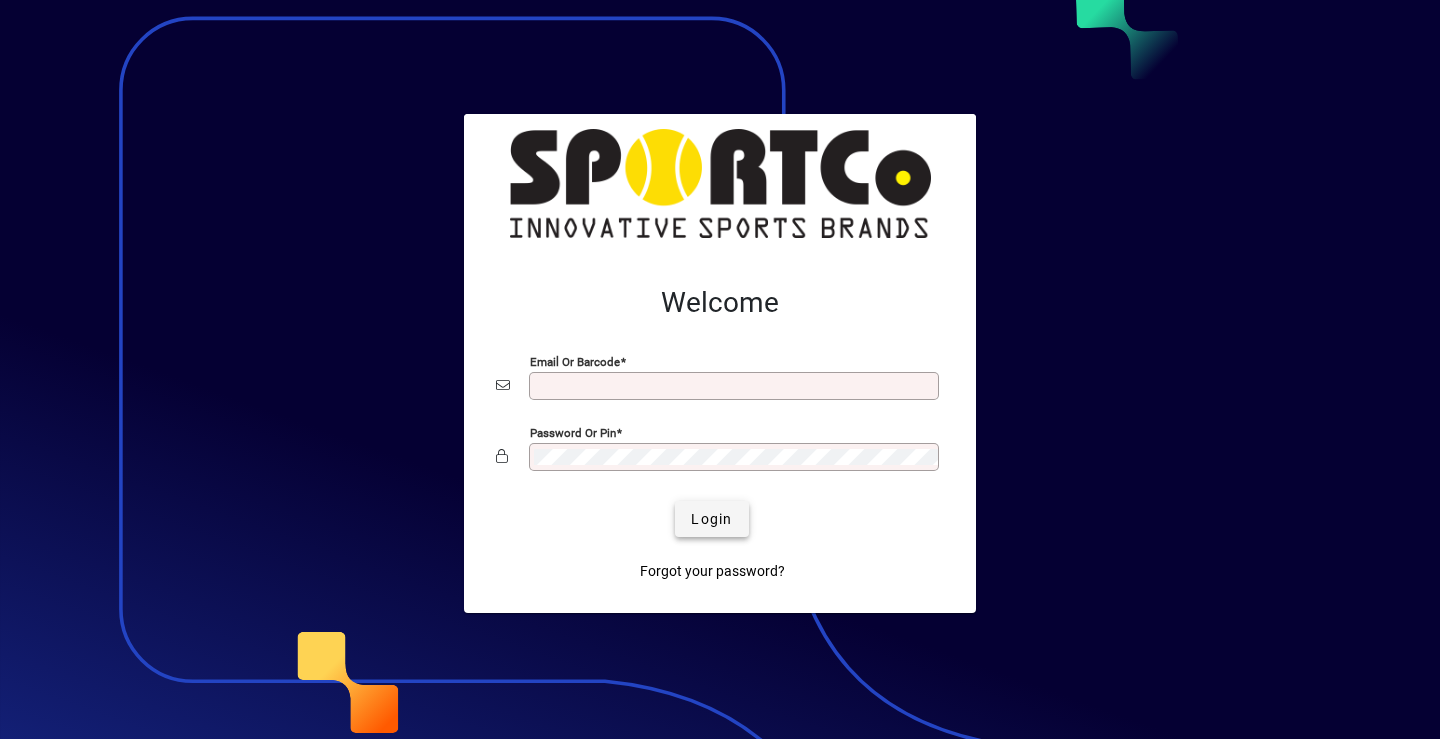 type on "**********" 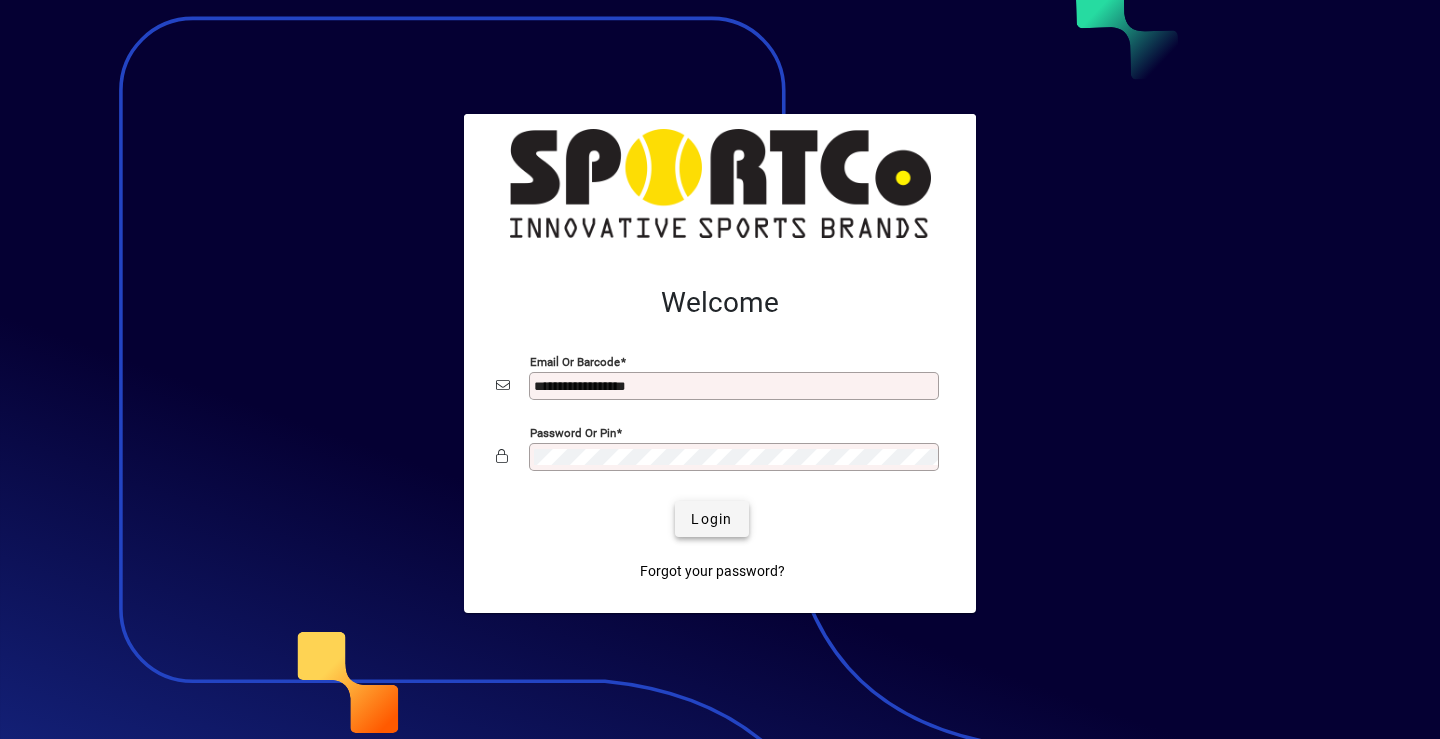 click on "Login" 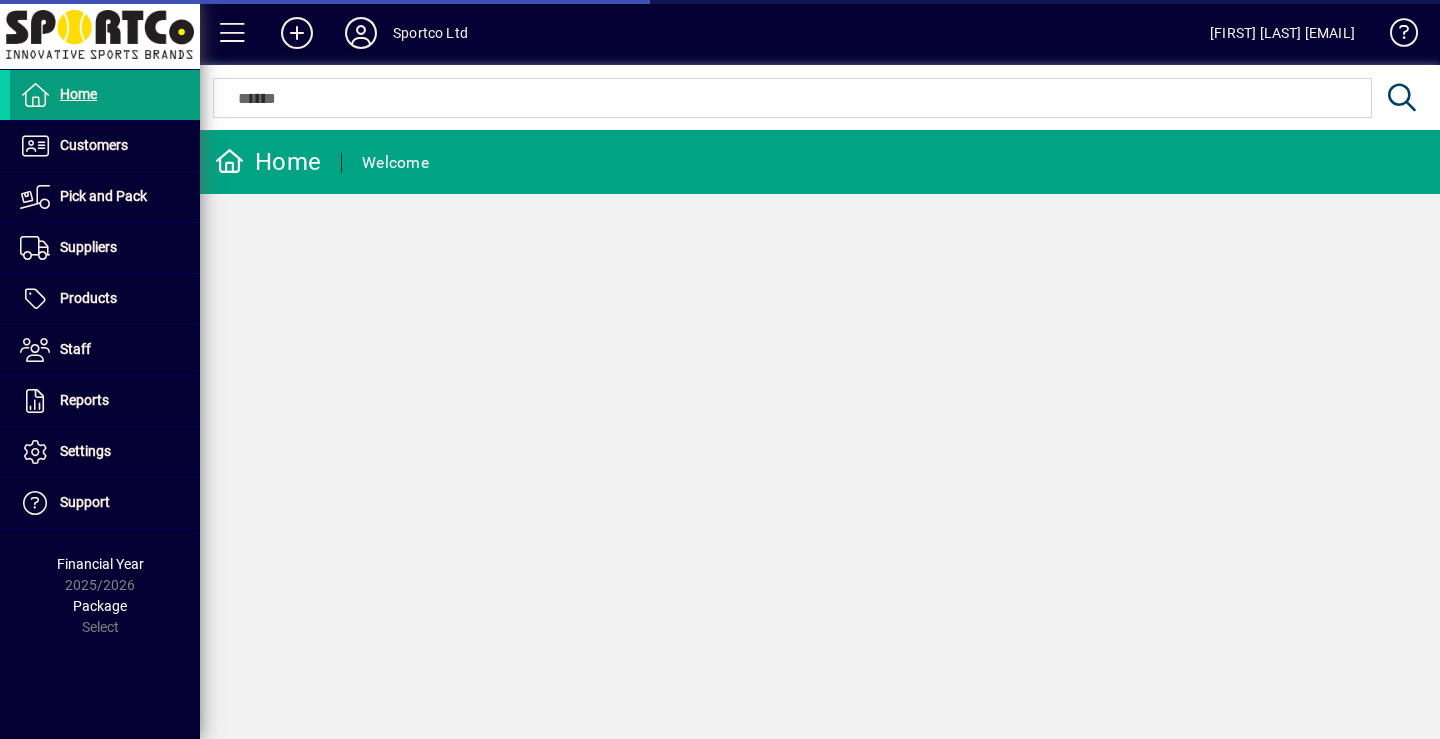 scroll, scrollTop: 0, scrollLeft: 0, axis: both 